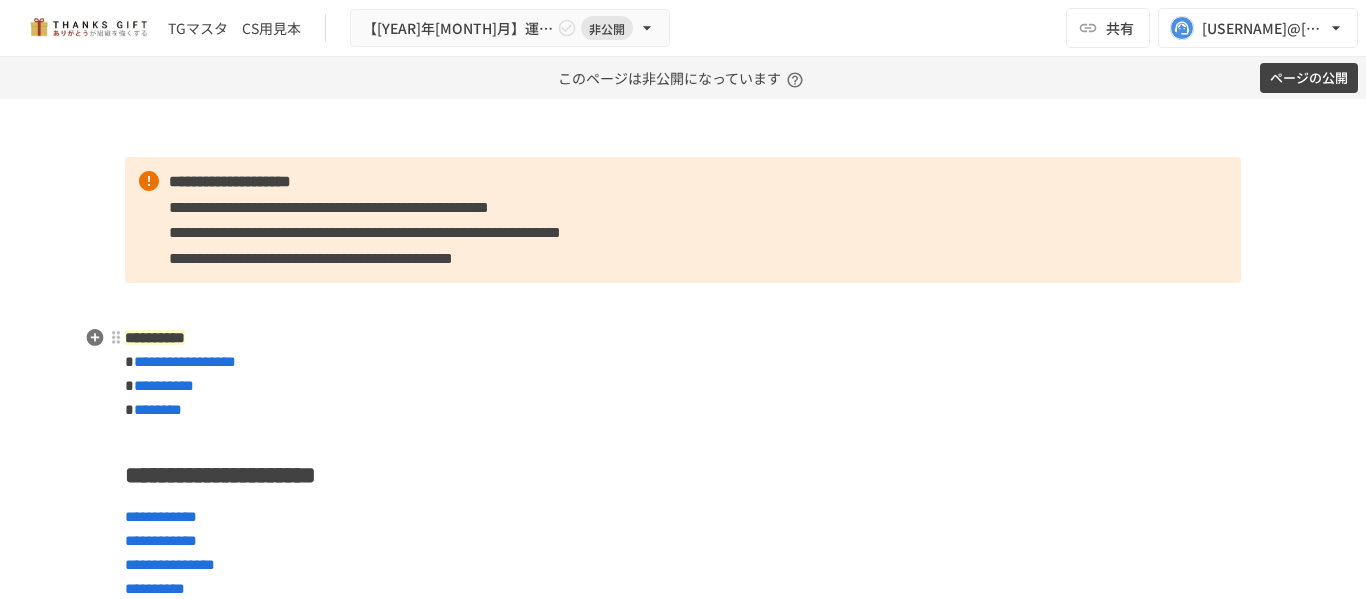 scroll, scrollTop: 0, scrollLeft: 0, axis: both 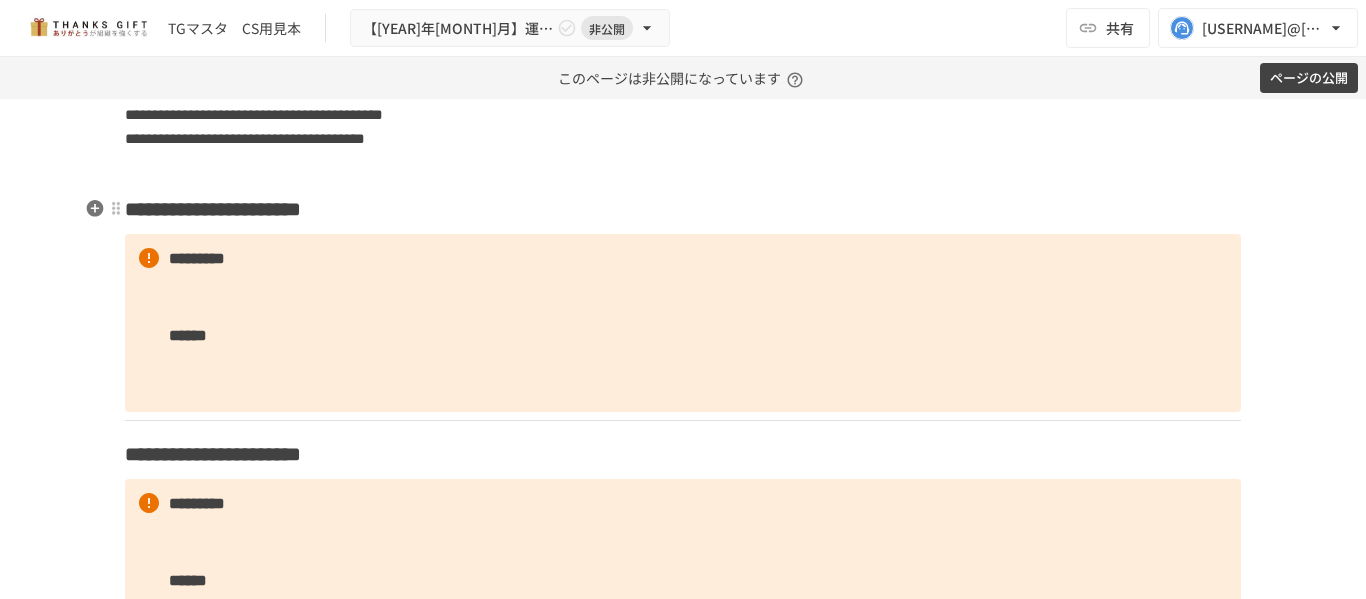 click on "**********" at bounding box center [229, 209] 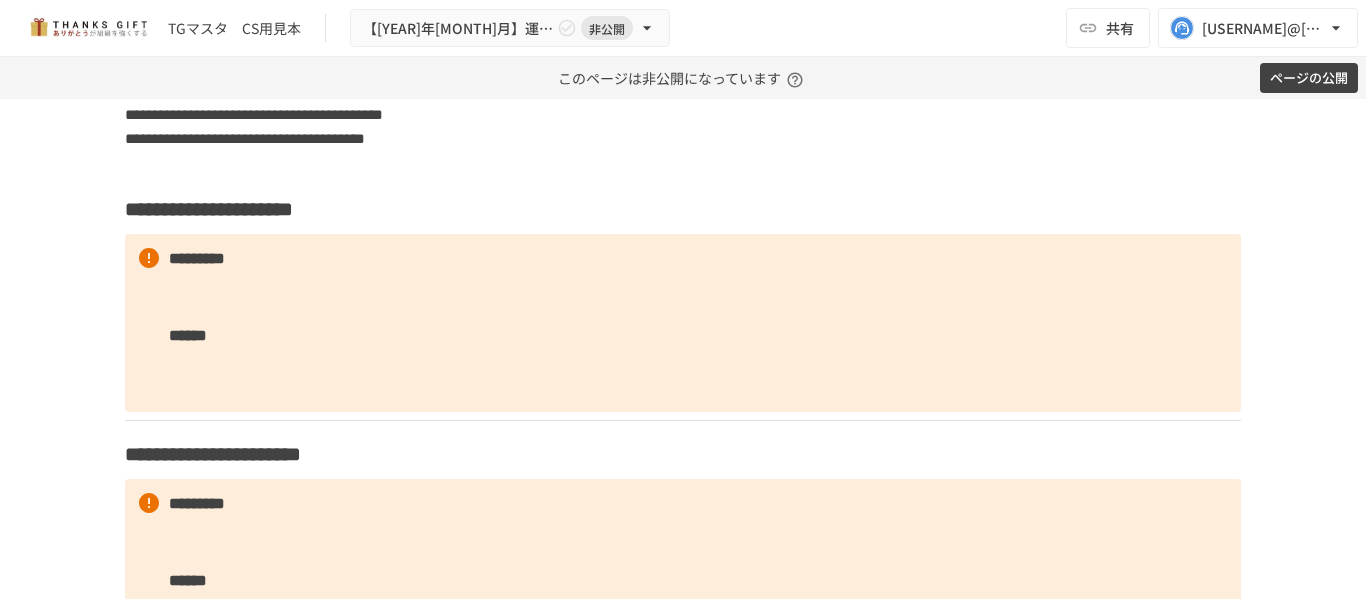 type 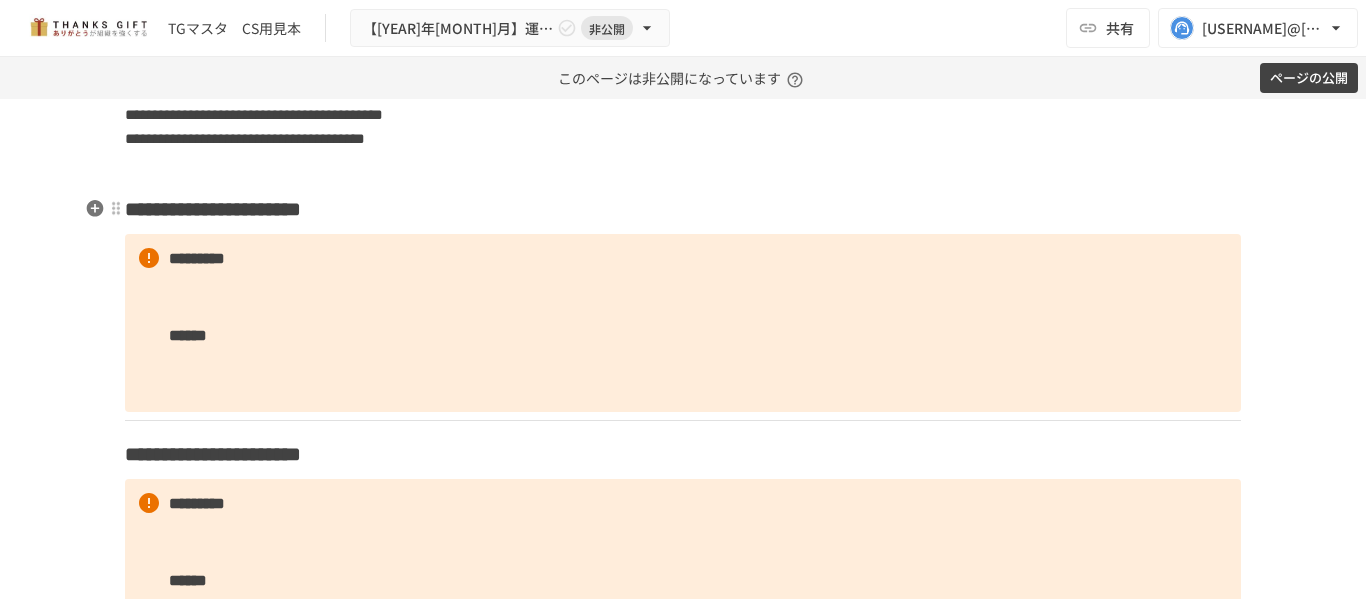 click on "**********" at bounding box center (229, 209) 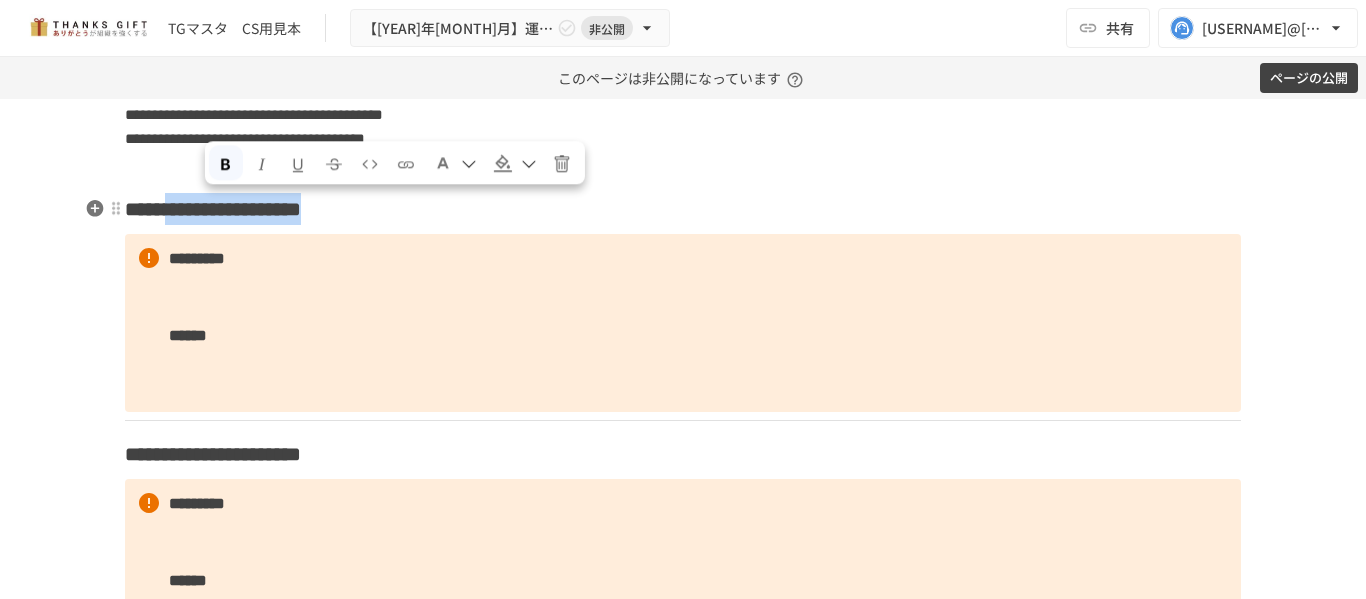 drag, startPoint x: 506, startPoint y: 209, endPoint x: 210, endPoint y: 212, distance: 296.0152 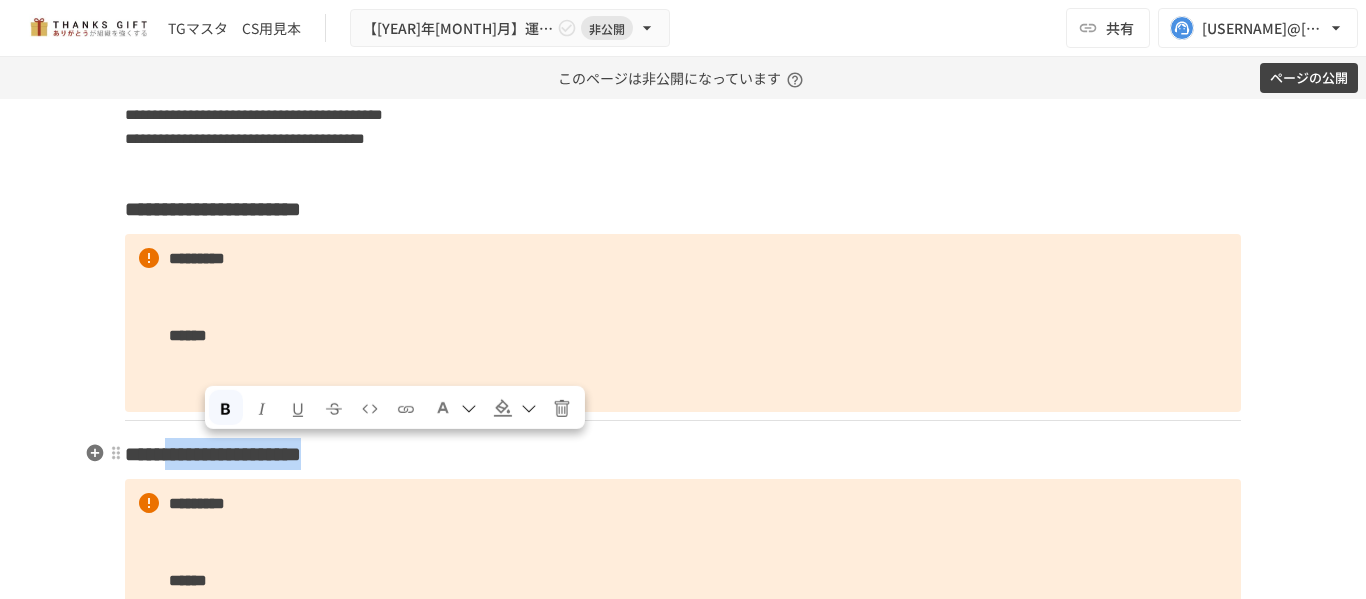 drag, startPoint x: 518, startPoint y: 457, endPoint x: 206, endPoint y: 449, distance: 312.10254 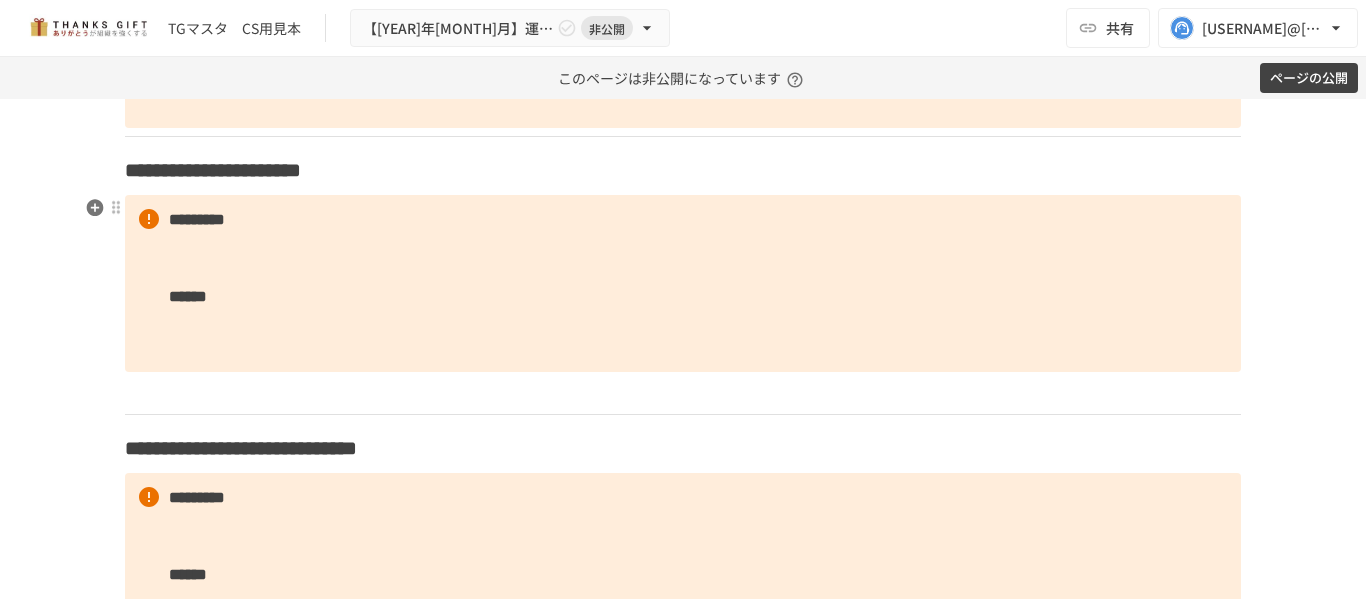 scroll, scrollTop: 4379, scrollLeft: 0, axis: vertical 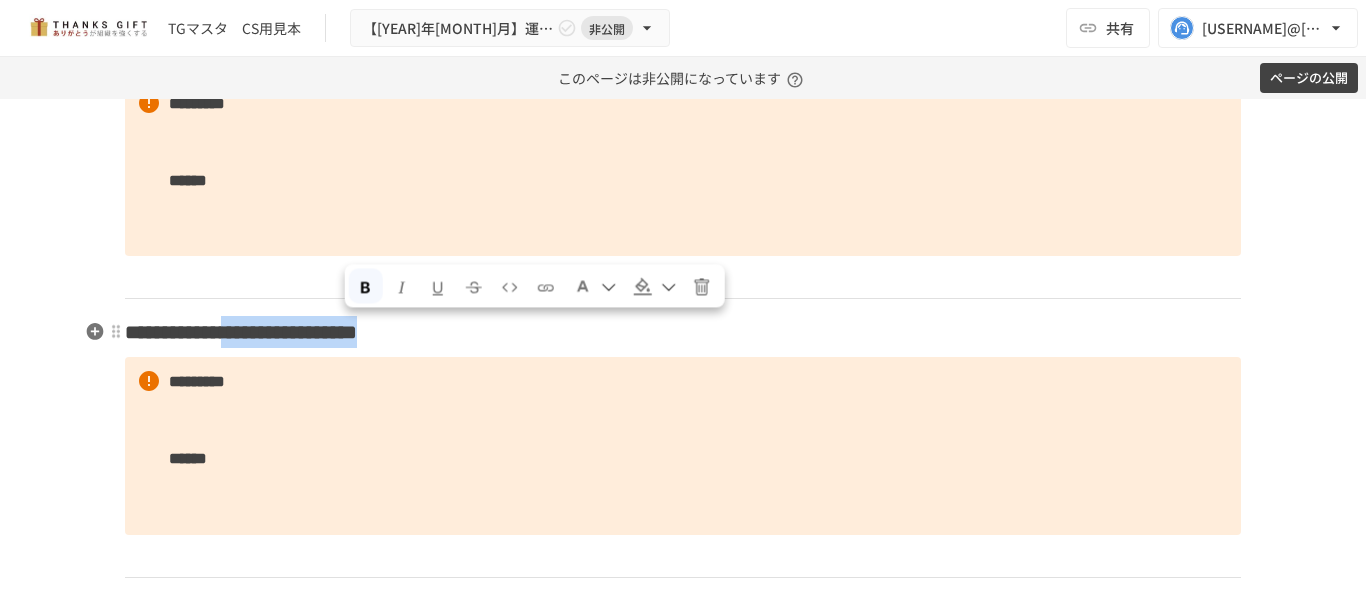 drag, startPoint x: 540, startPoint y: 341, endPoint x: 351, endPoint y: 344, distance: 189.0238 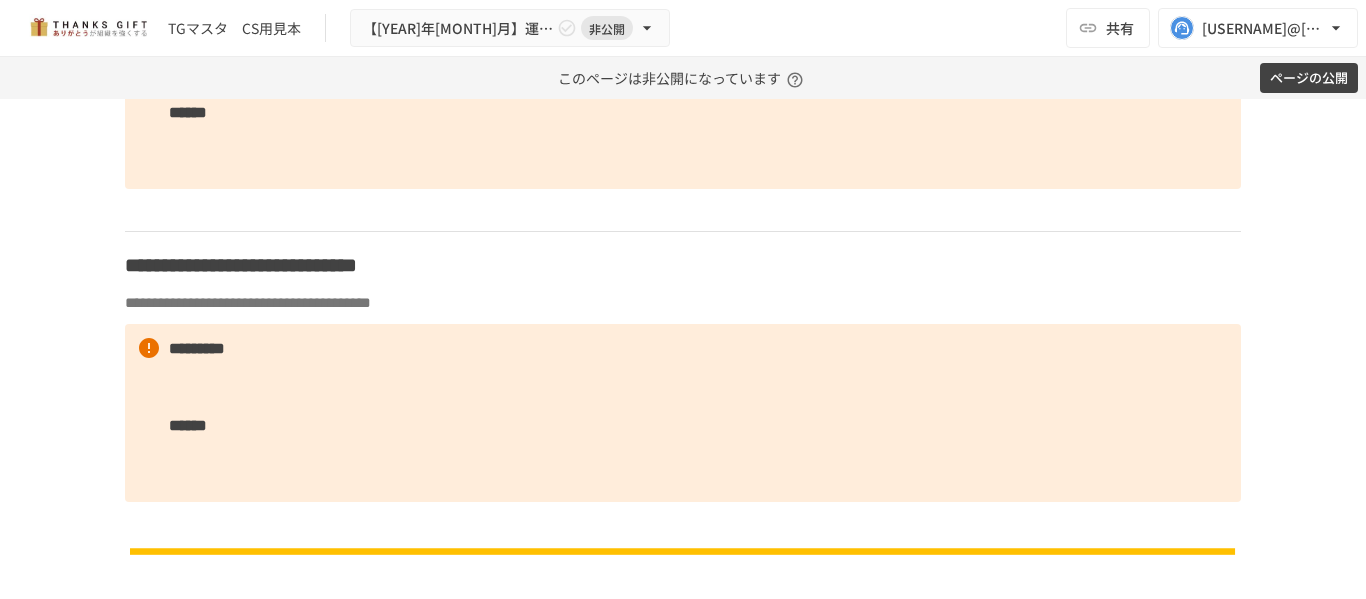 scroll, scrollTop: 4779, scrollLeft: 0, axis: vertical 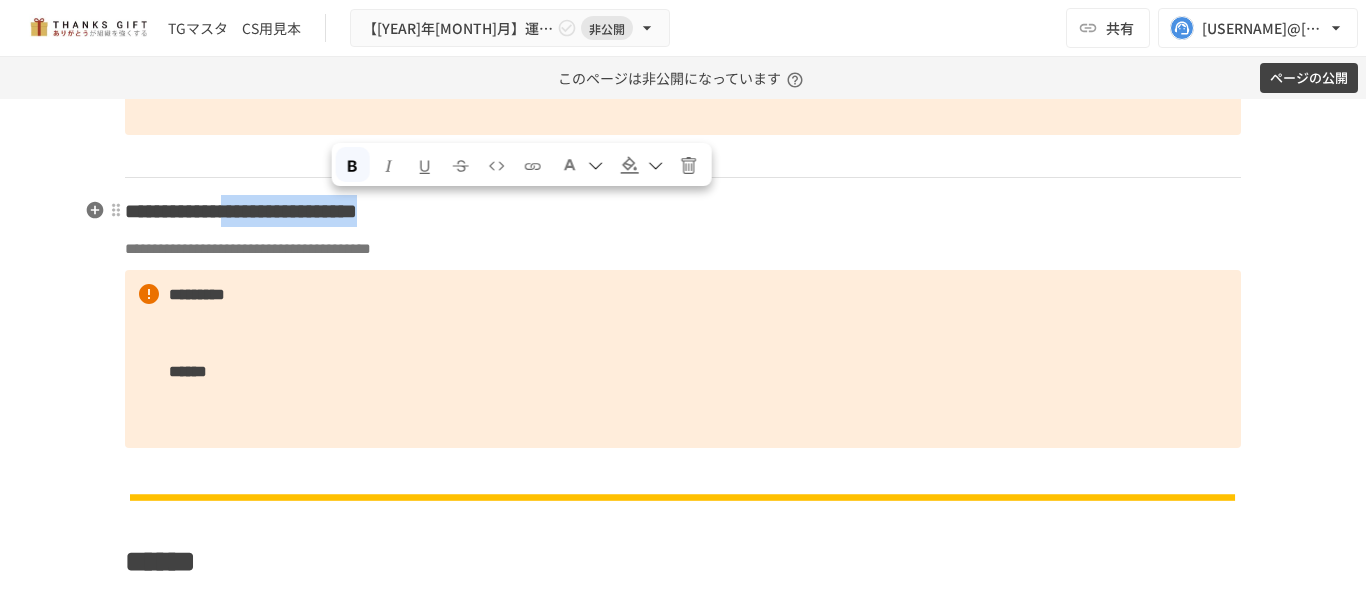 drag, startPoint x: 635, startPoint y: 205, endPoint x: 335, endPoint y: 207, distance: 300.00665 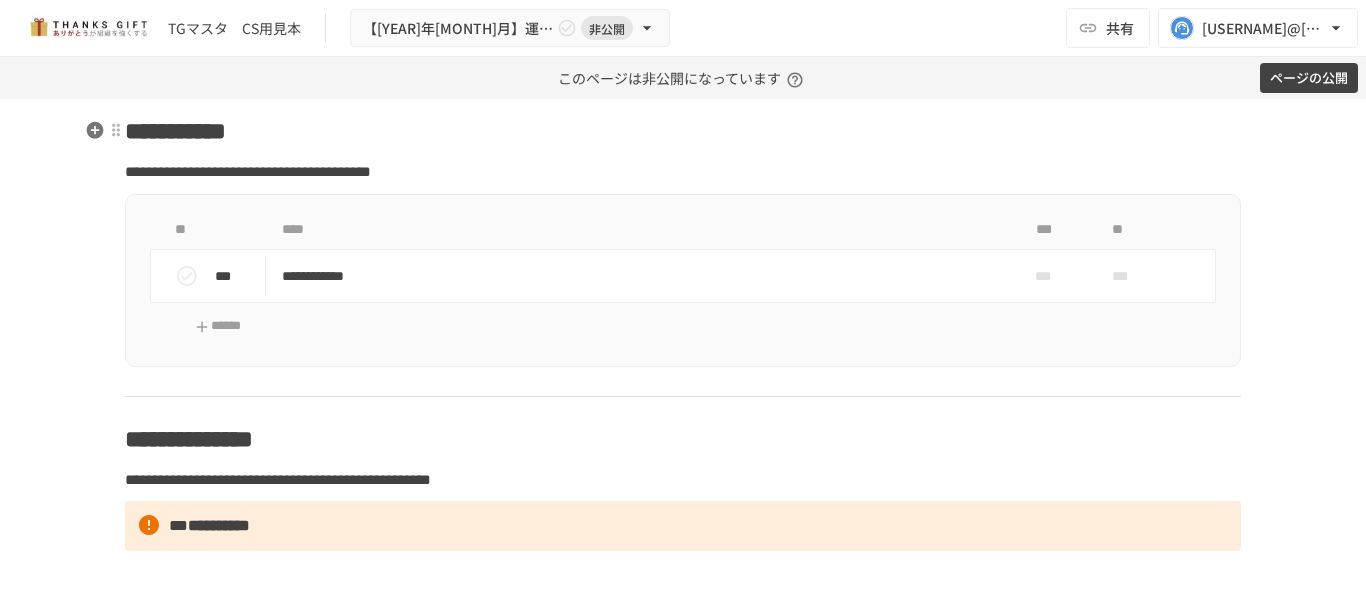 scroll, scrollTop: 5279, scrollLeft: 0, axis: vertical 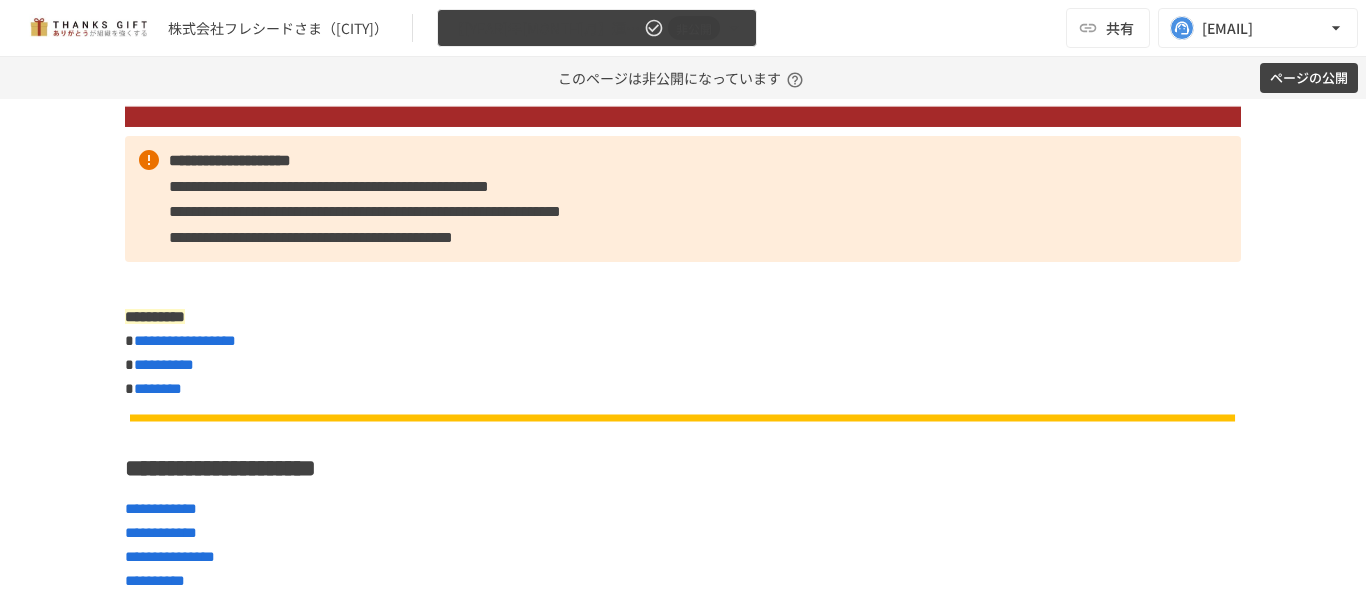 click on "【2025年8月】運用開始後振り返りミーティング" at bounding box center (545, 28) 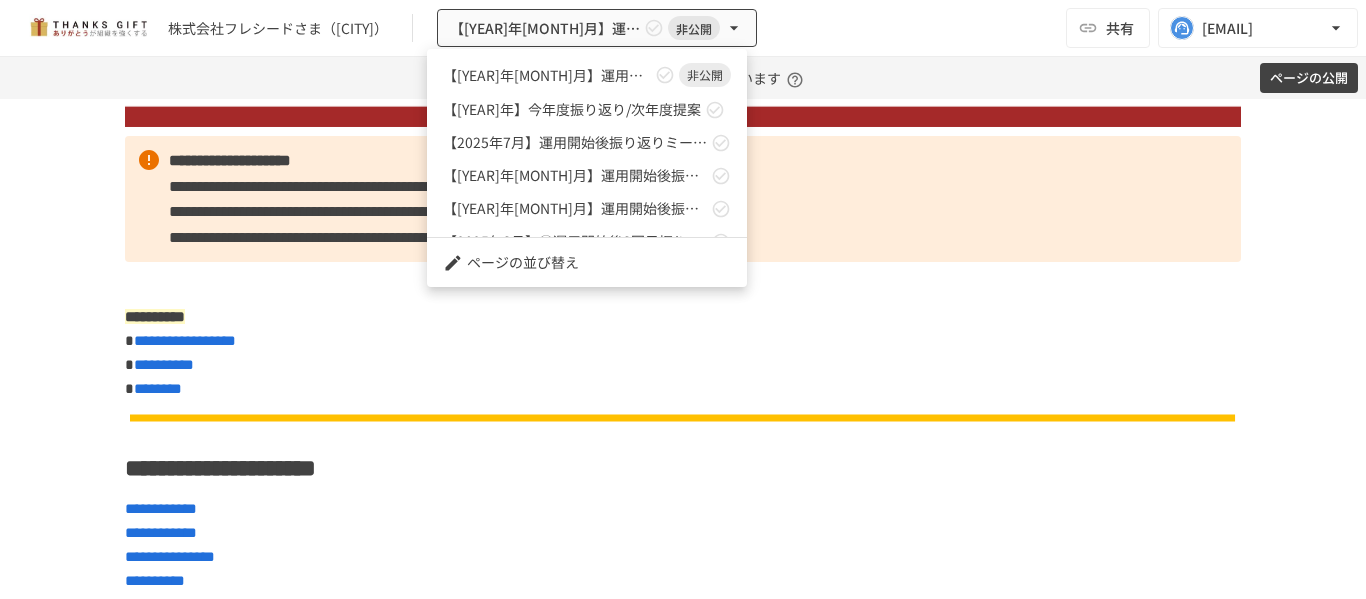 drag, startPoint x: 571, startPoint y: 97, endPoint x: 555, endPoint y: 143, distance: 48.703182 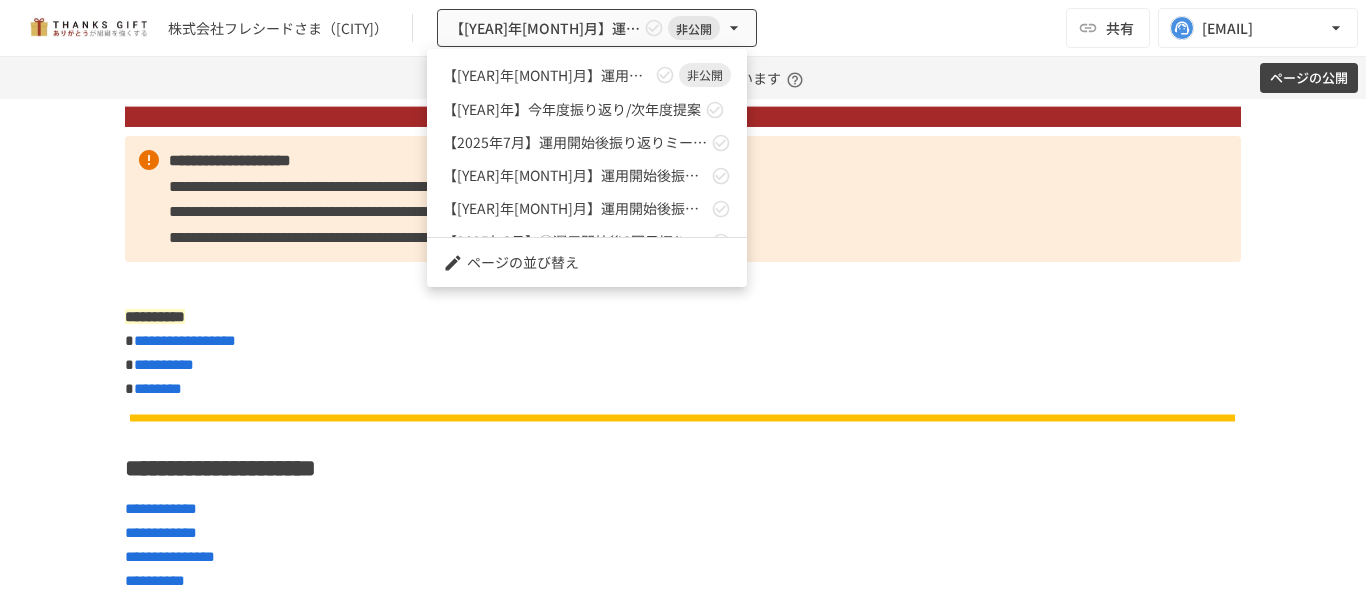click at bounding box center (683, 299) 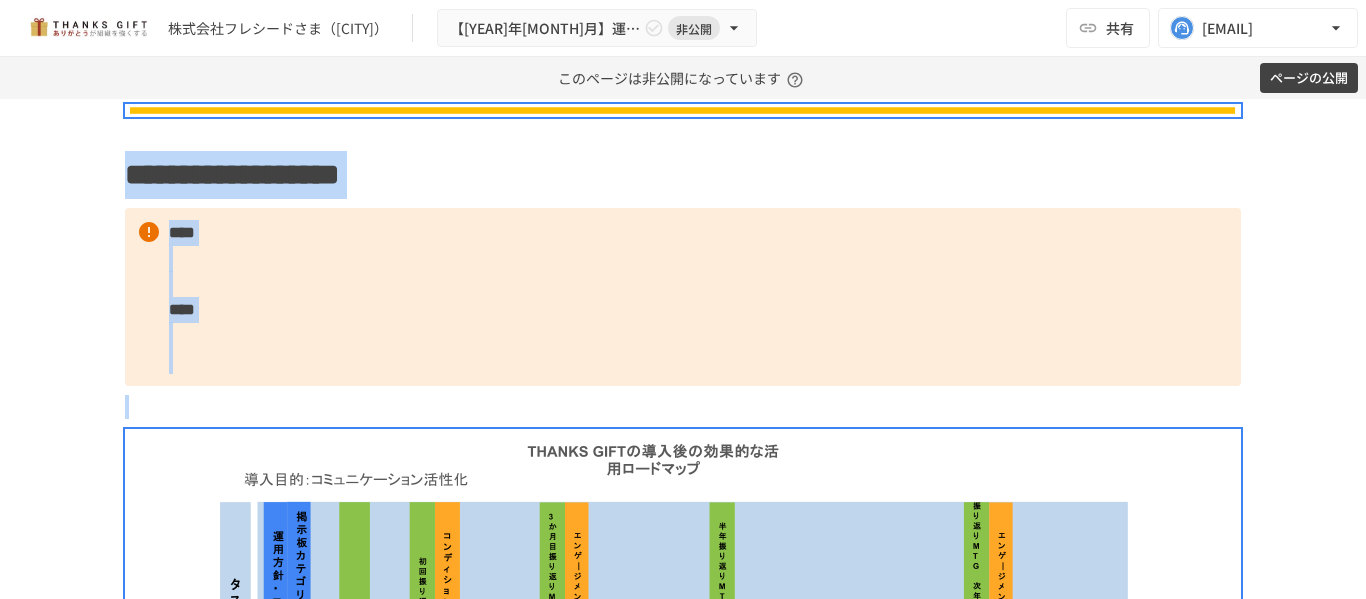 scroll, scrollTop: 1661, scrollLeft: 0, axis: vertical 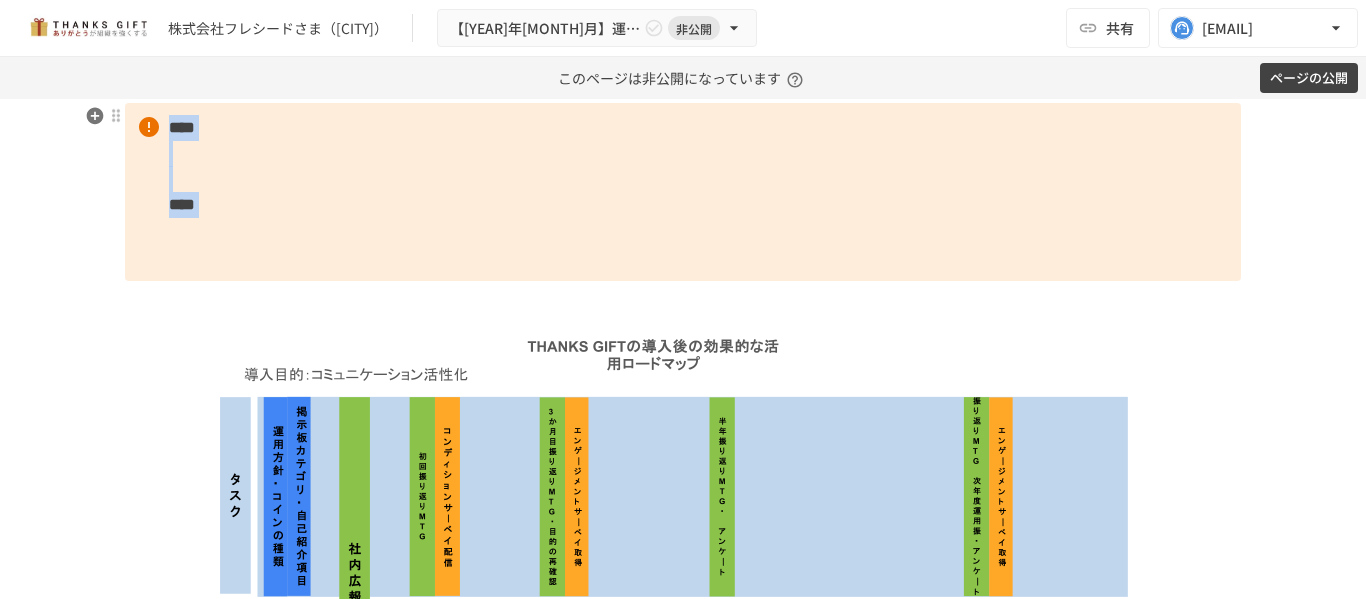 drag, startPoint x: 161, startPoint y: 164, endPoint x: 1217, endPoint y: 239, distance: 1058.66 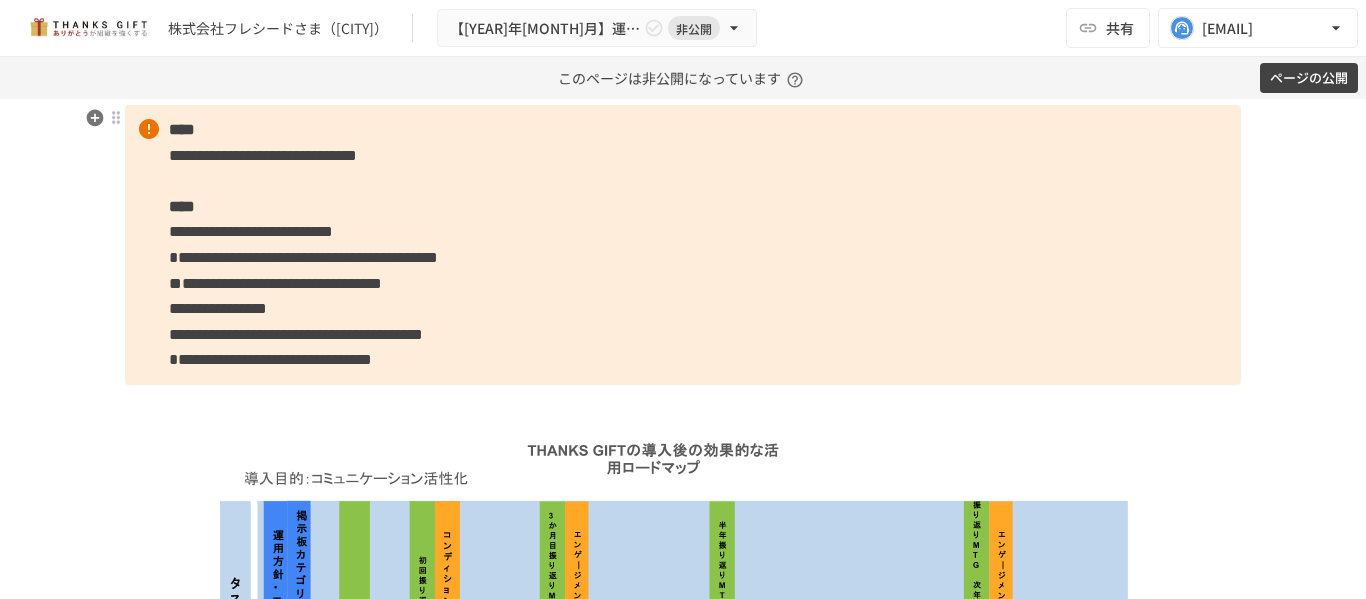 scroll, scrollTop: 1823, scrollLeft: 0, axis: vertical 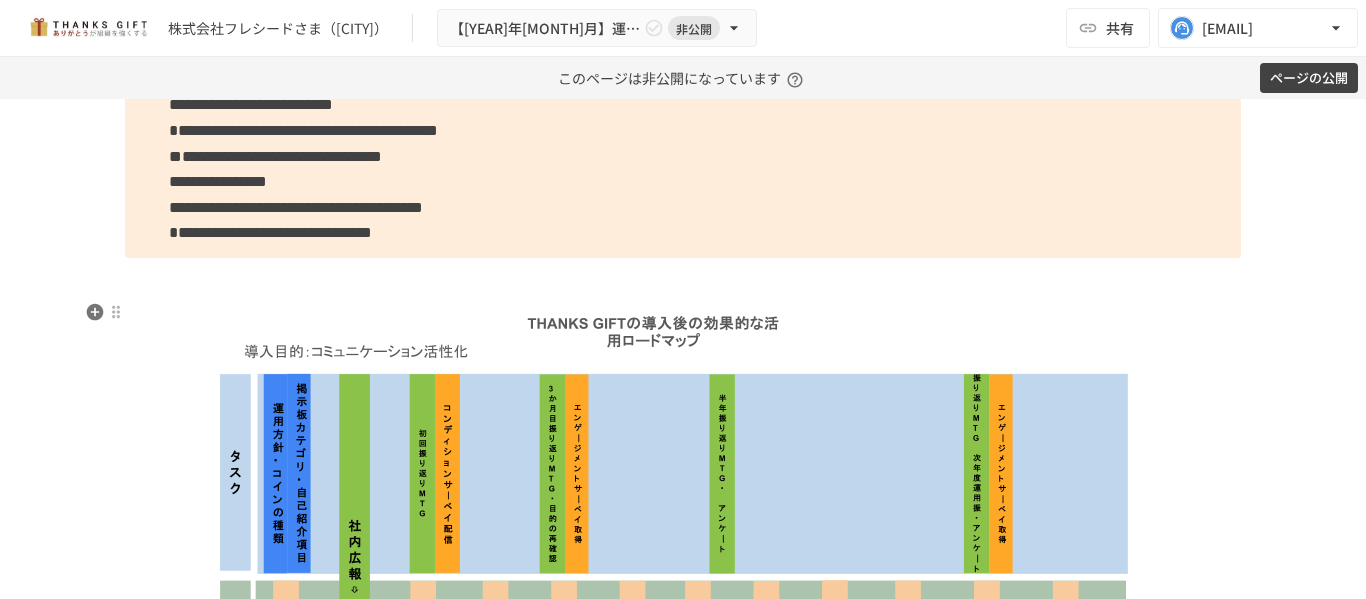 click at bounding box center (683, 571) 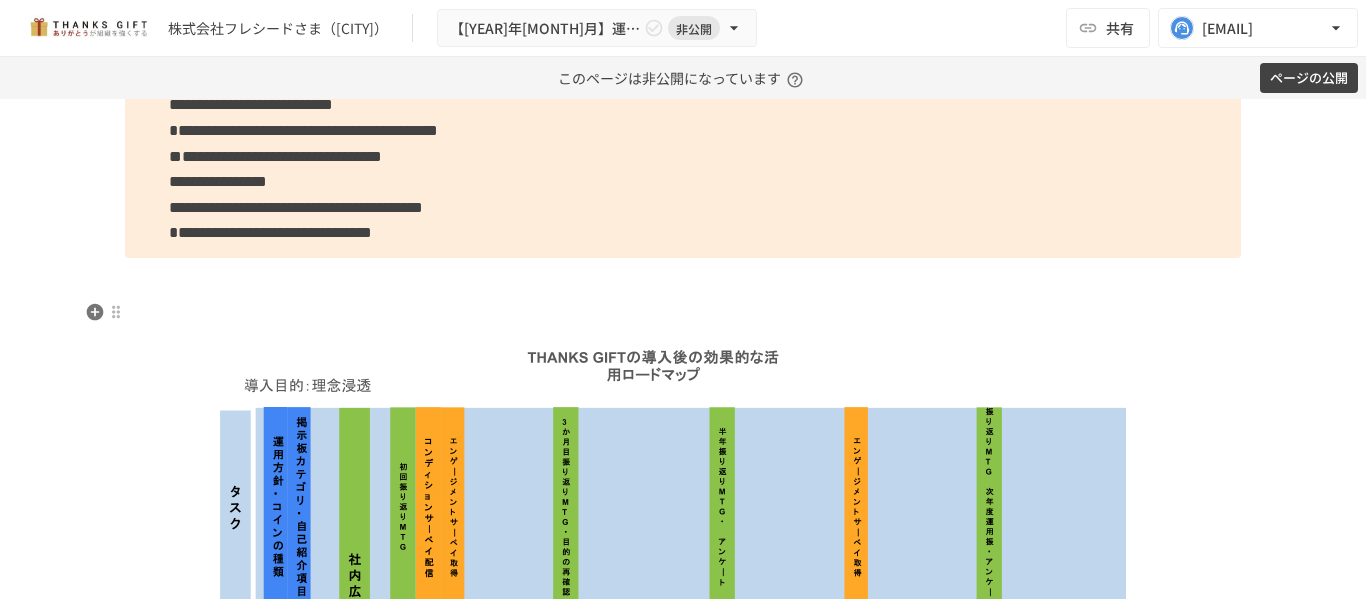 click at bounding box center [683, 605] 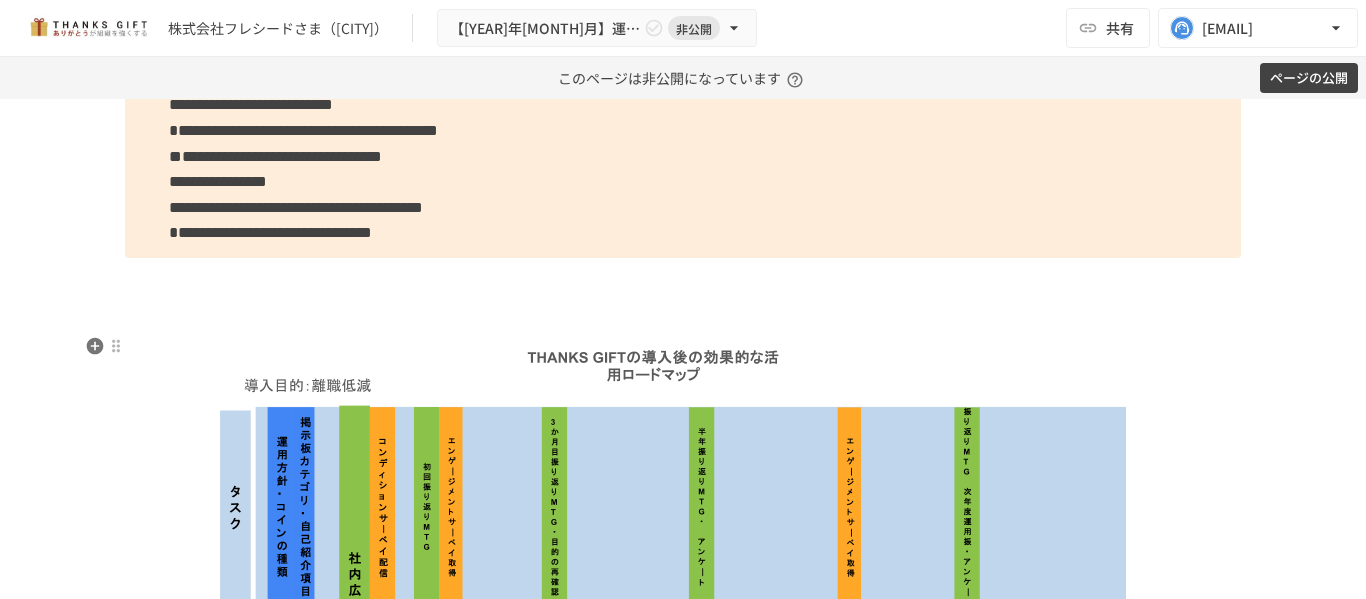 click at bounding box center (683, 605) 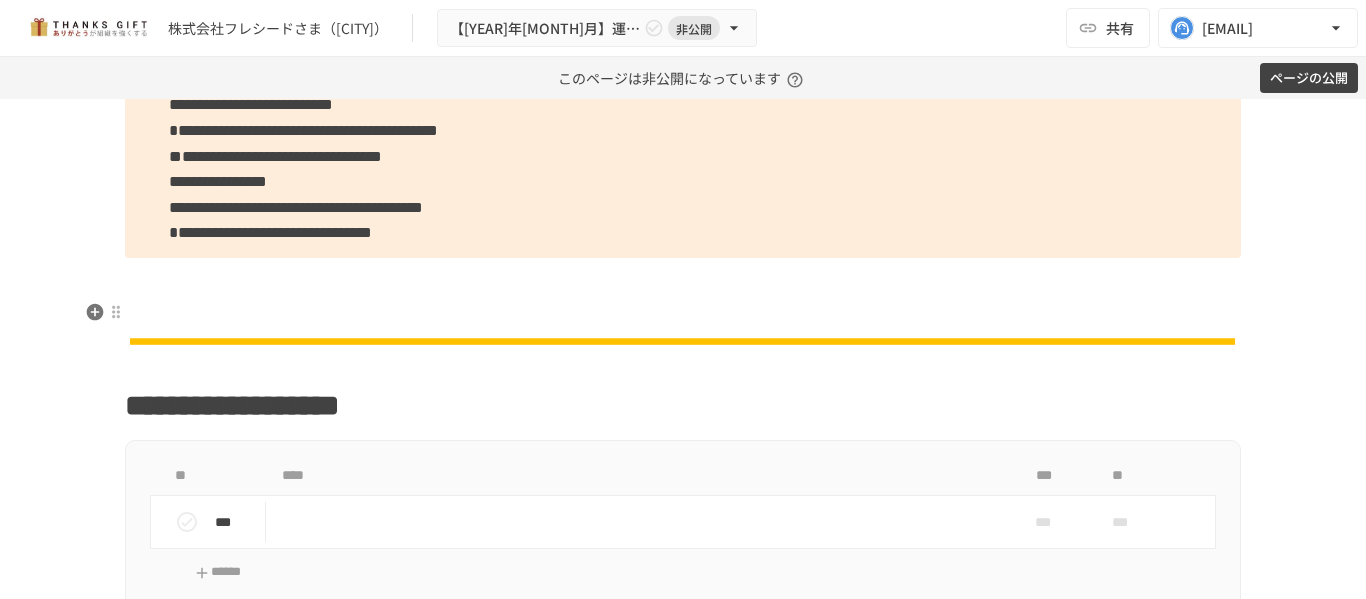 click at bounding box center (683, 313) 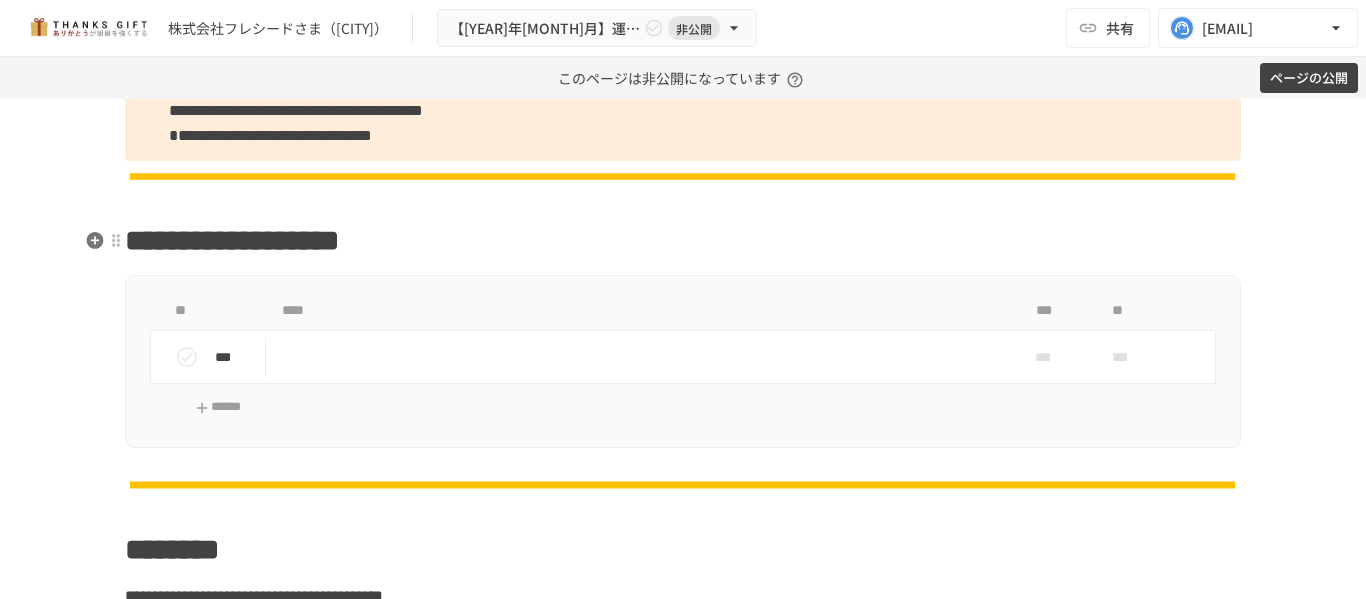 scroll, scrollTop: 2123, scrollLeft: 0, axis: vertical 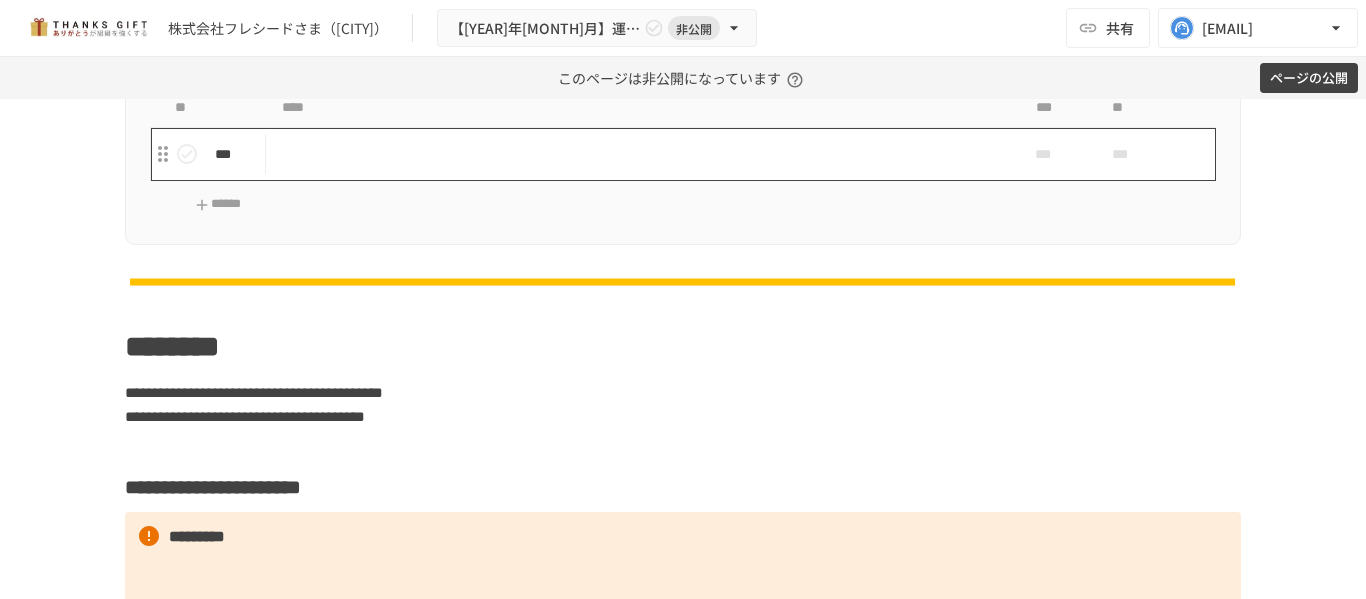 click at bounding box center [641, 154] 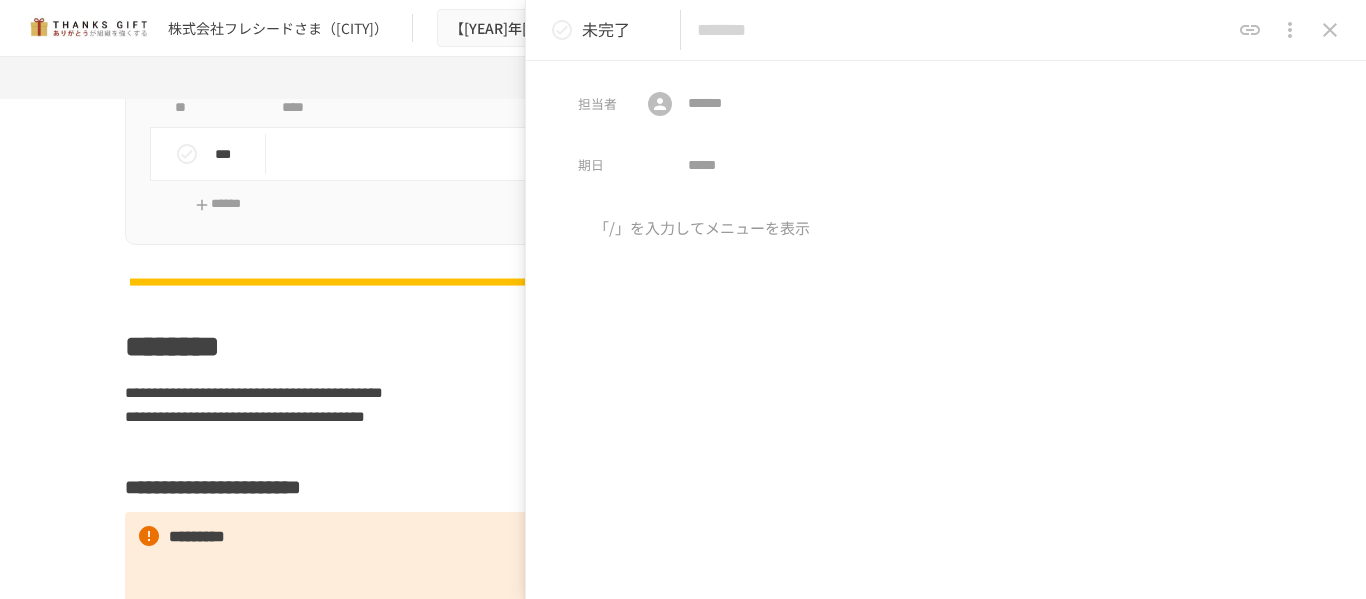 paste on "**********" 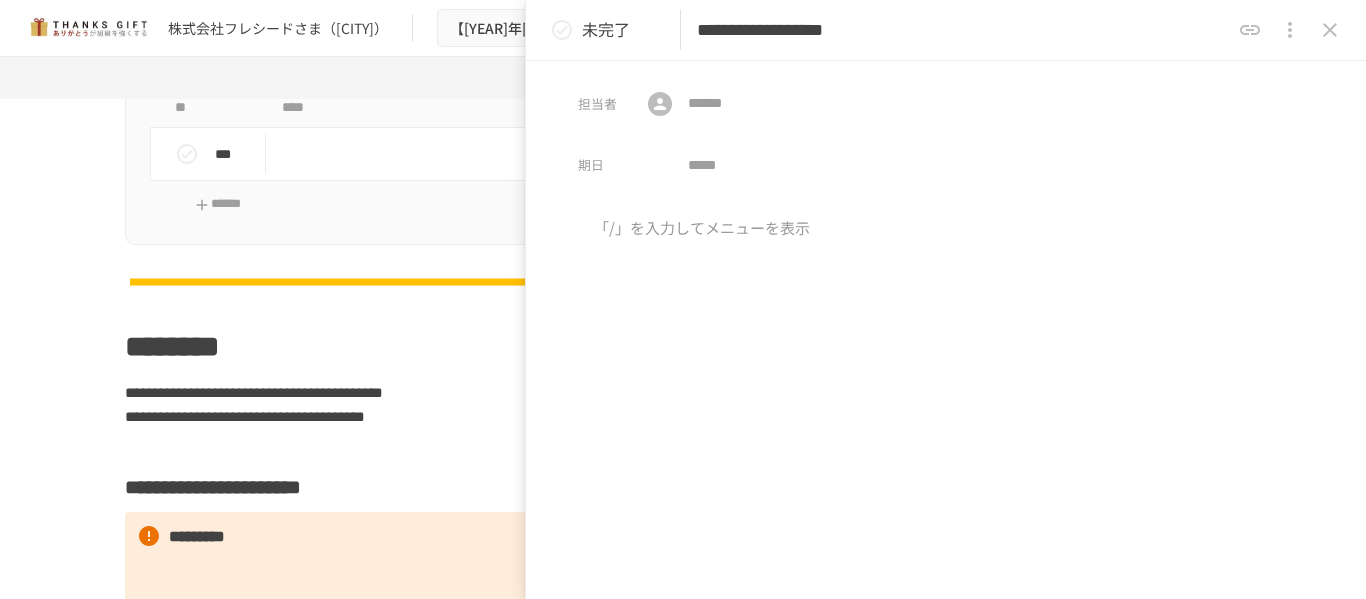 type on "**********" 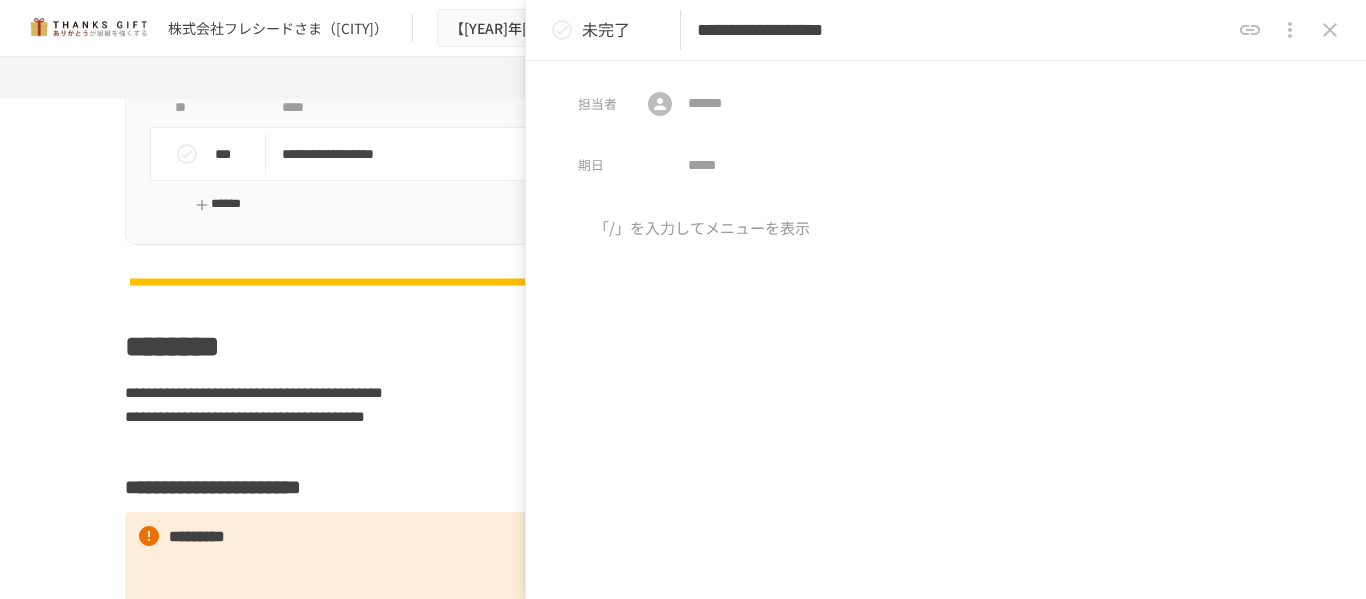 click on "******" at bounding box center (218, 204) 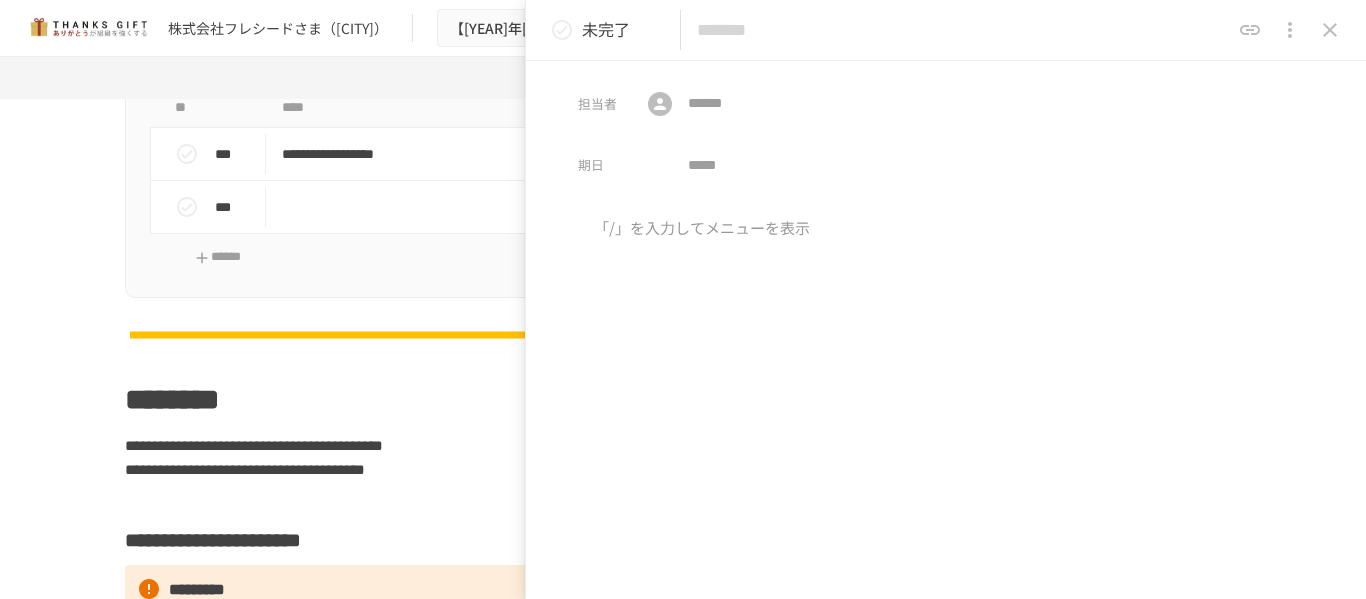 scroll, scrollTop: 1944, scrollLeft: 0, axis: vertical 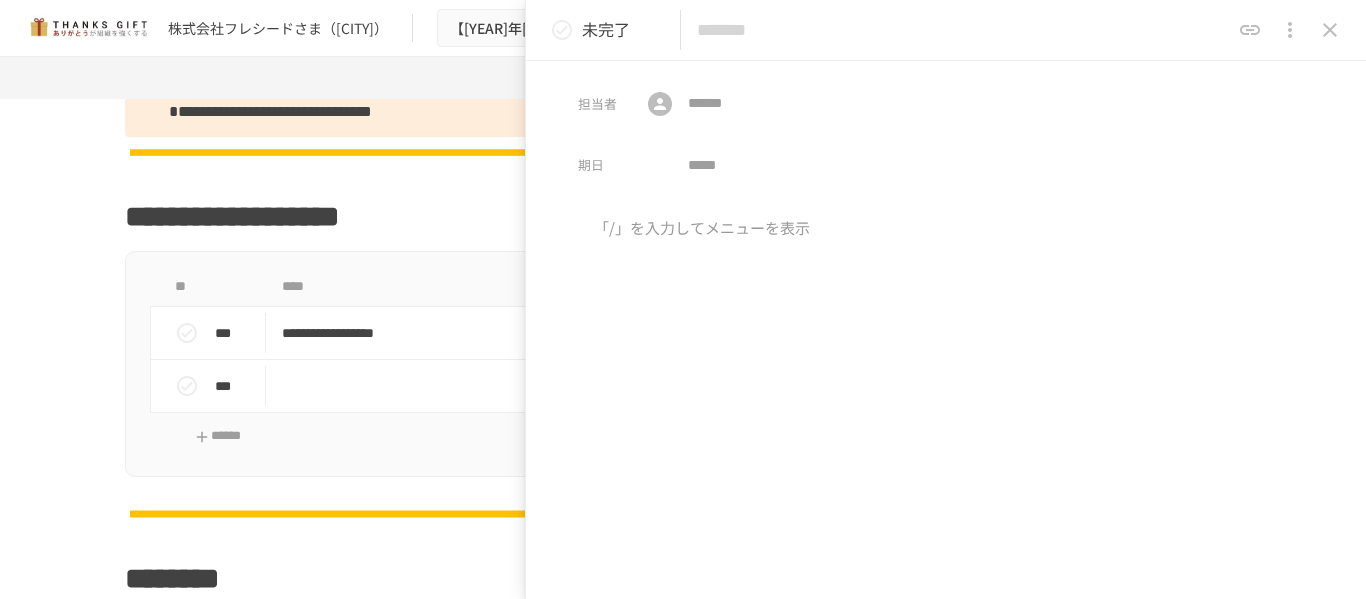 paste on "**********" 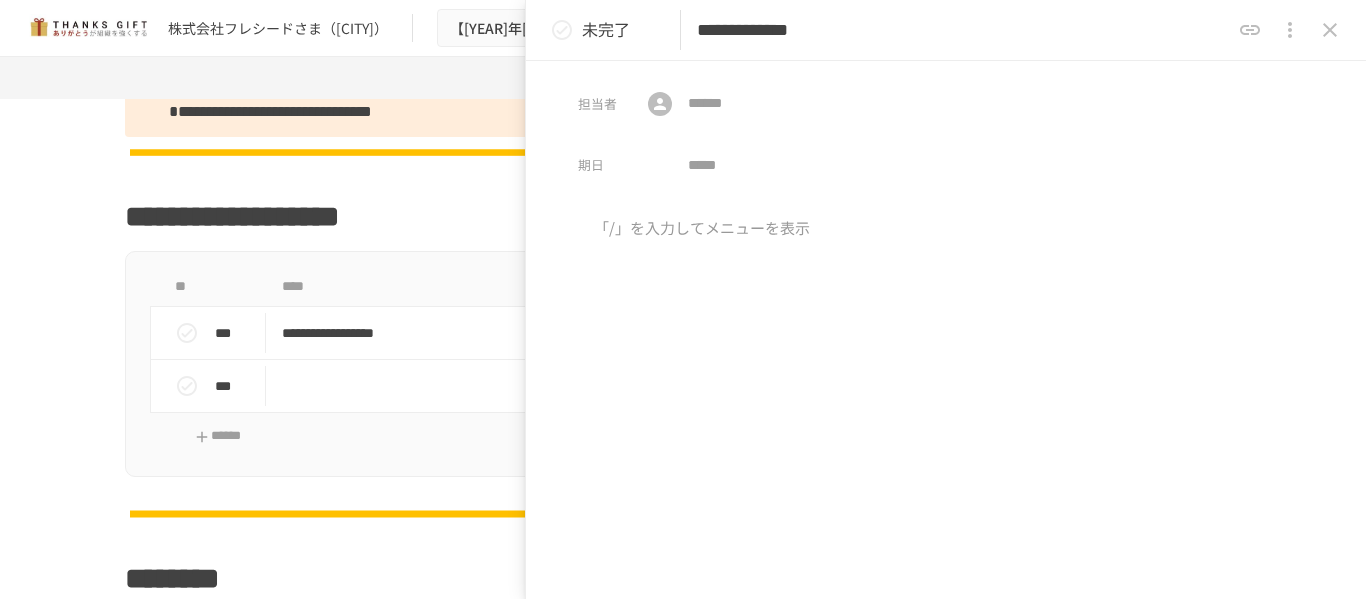 type on "**********" 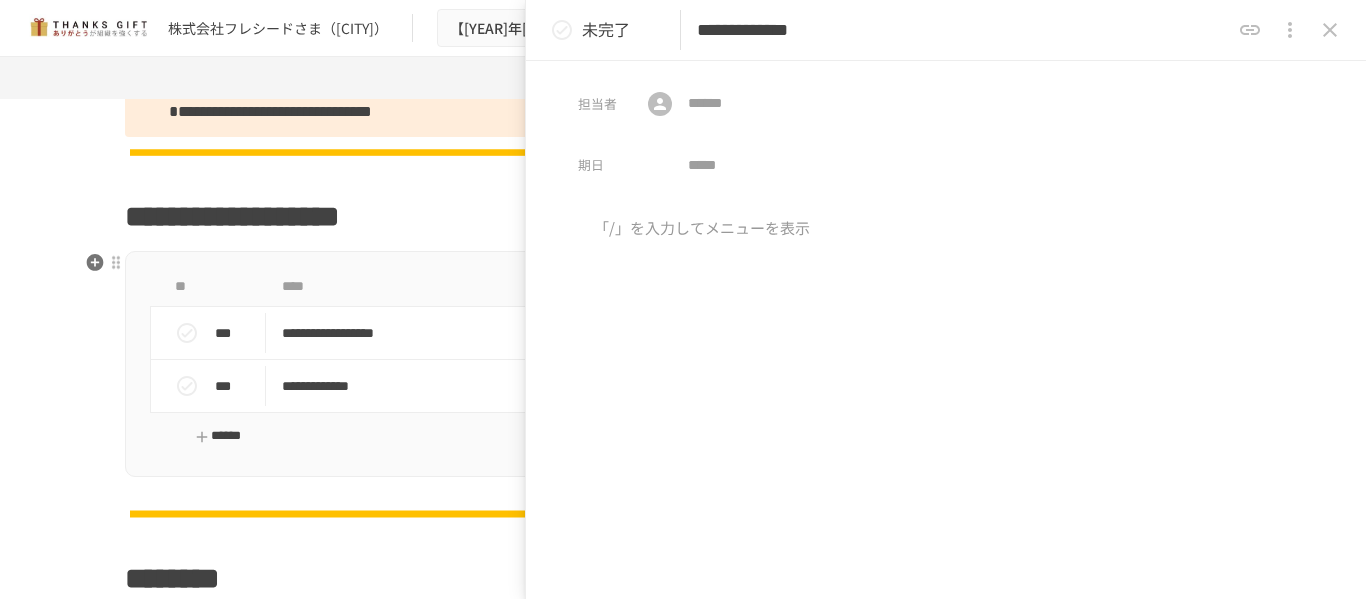 click on "******" at bounding box center [218, 436] 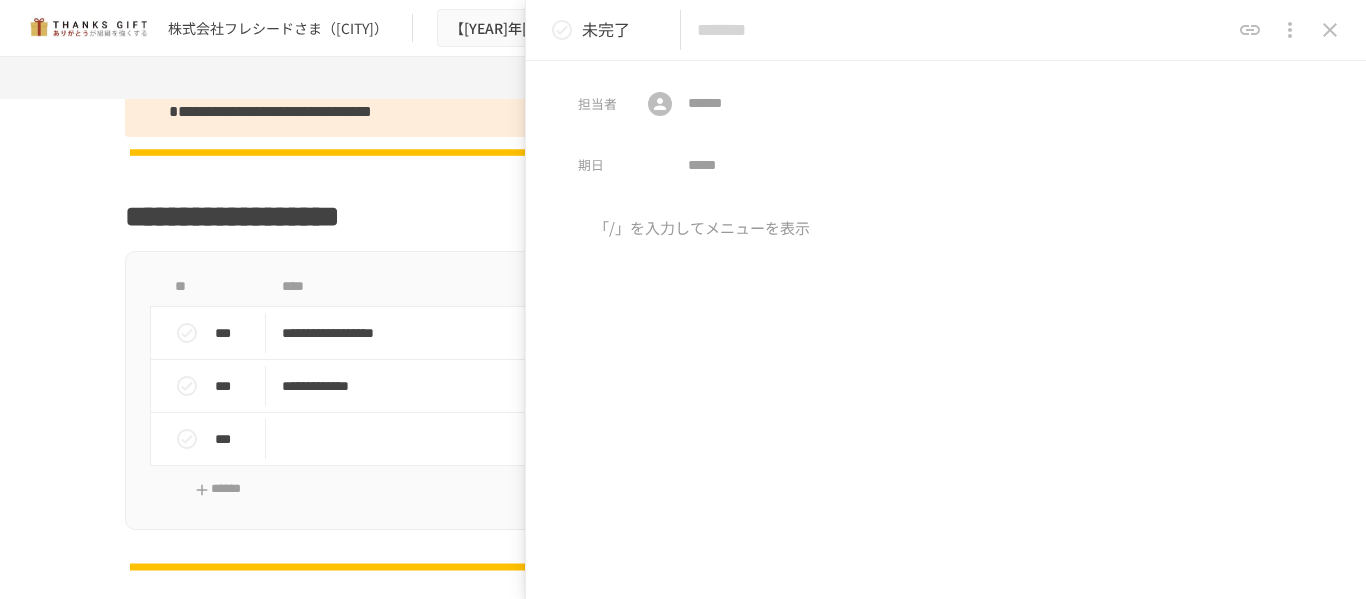 paste on "**********" 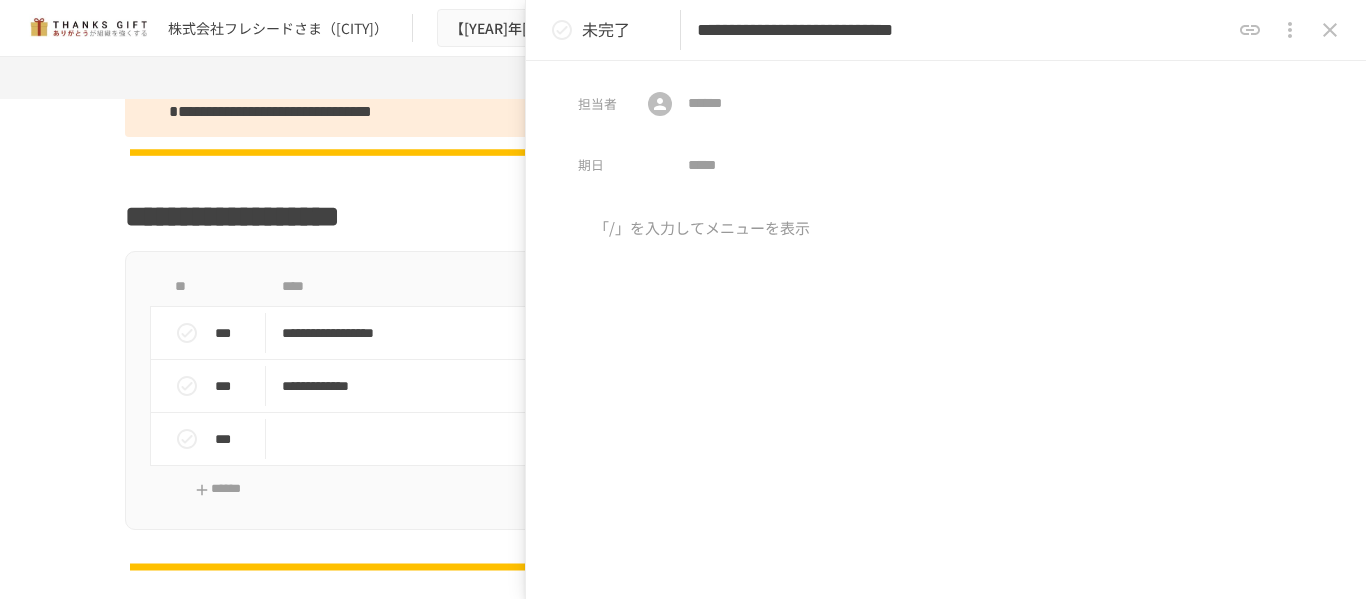 type on "**********" 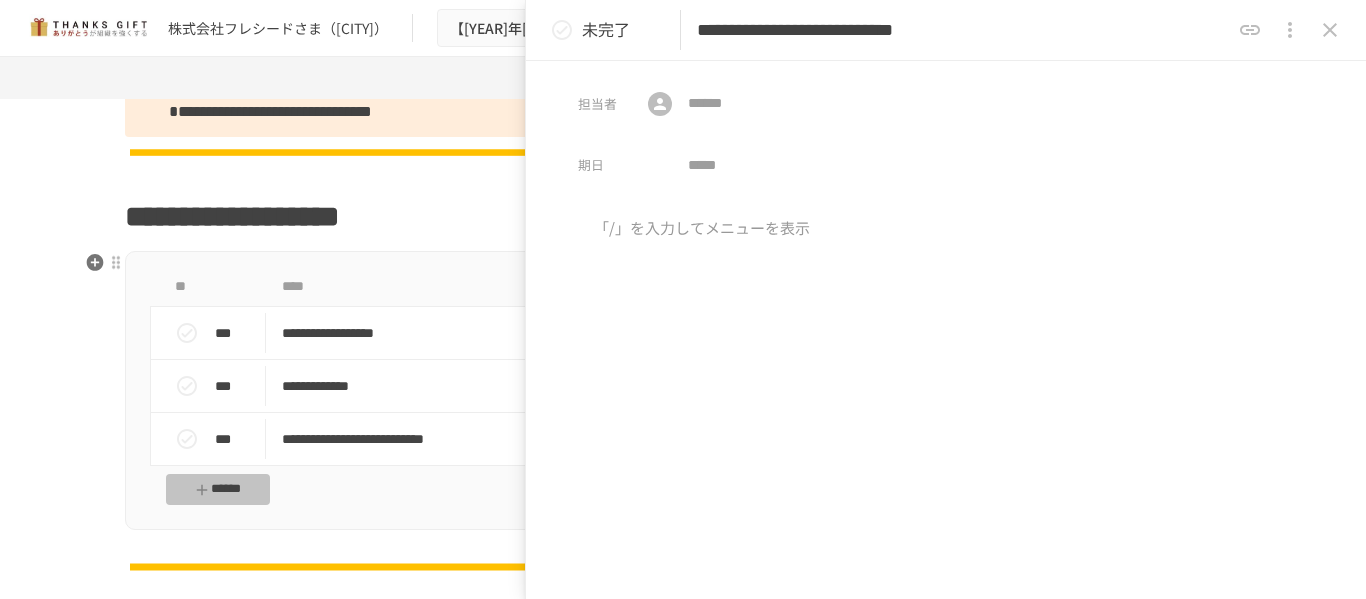 click 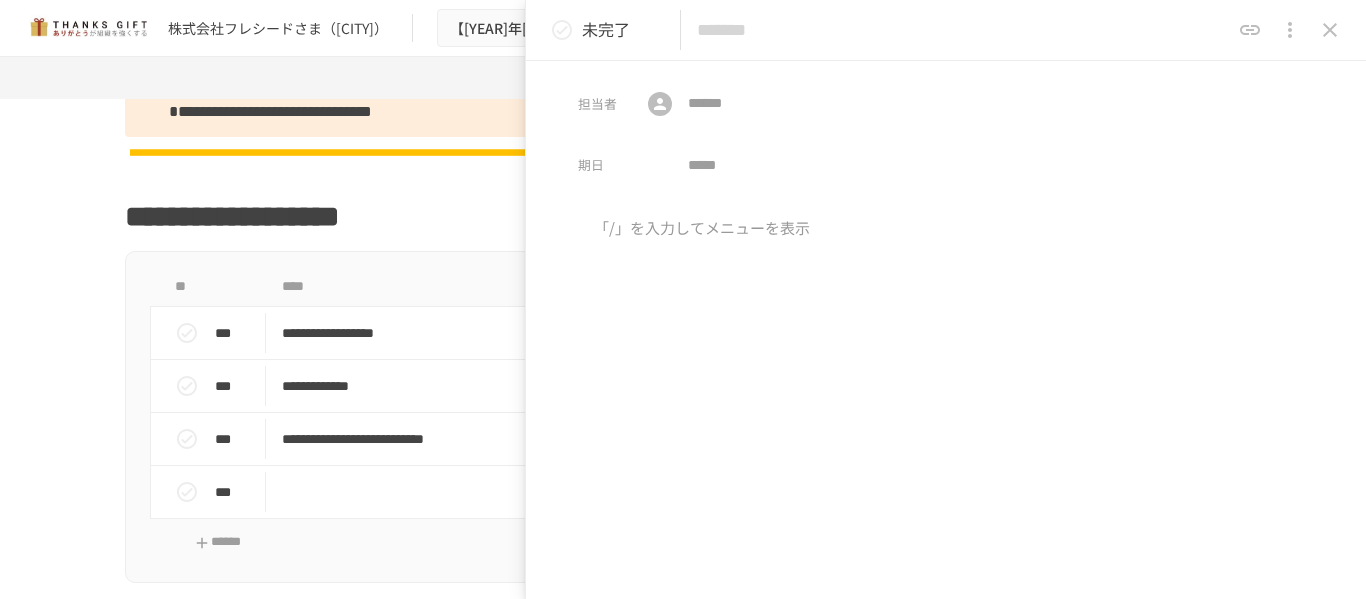 paste on "**********" 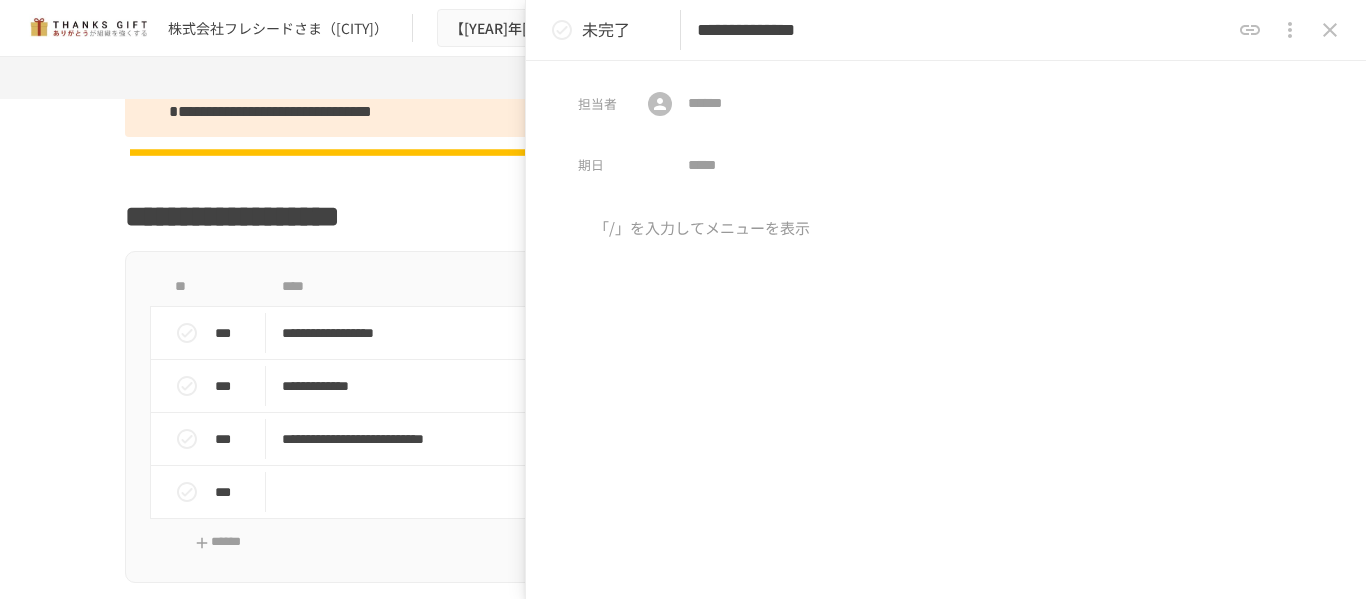 type on "**********" 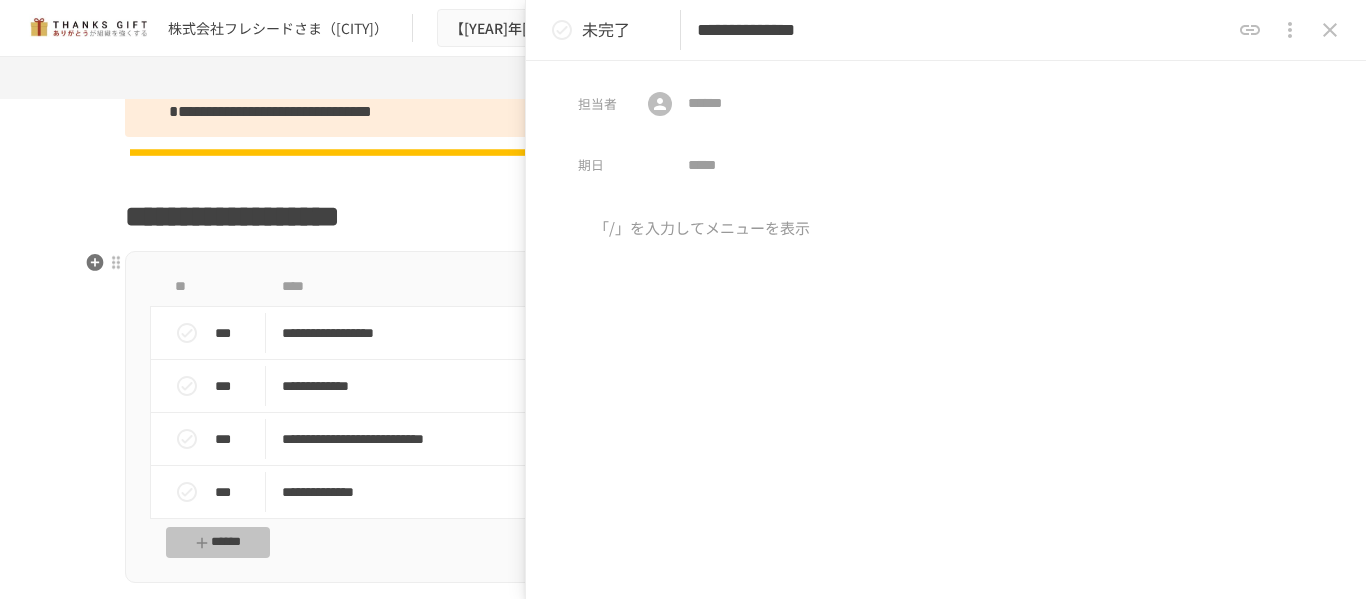 click on "******" at bounding box center [218, 542] 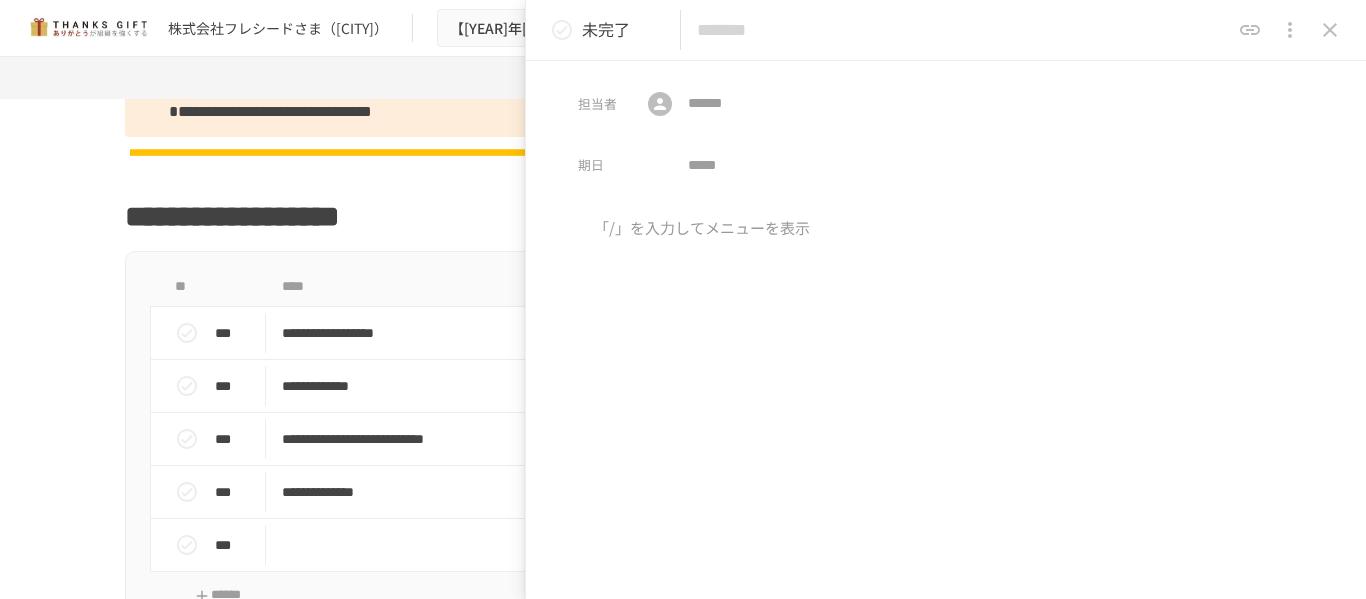 paste on "**********" 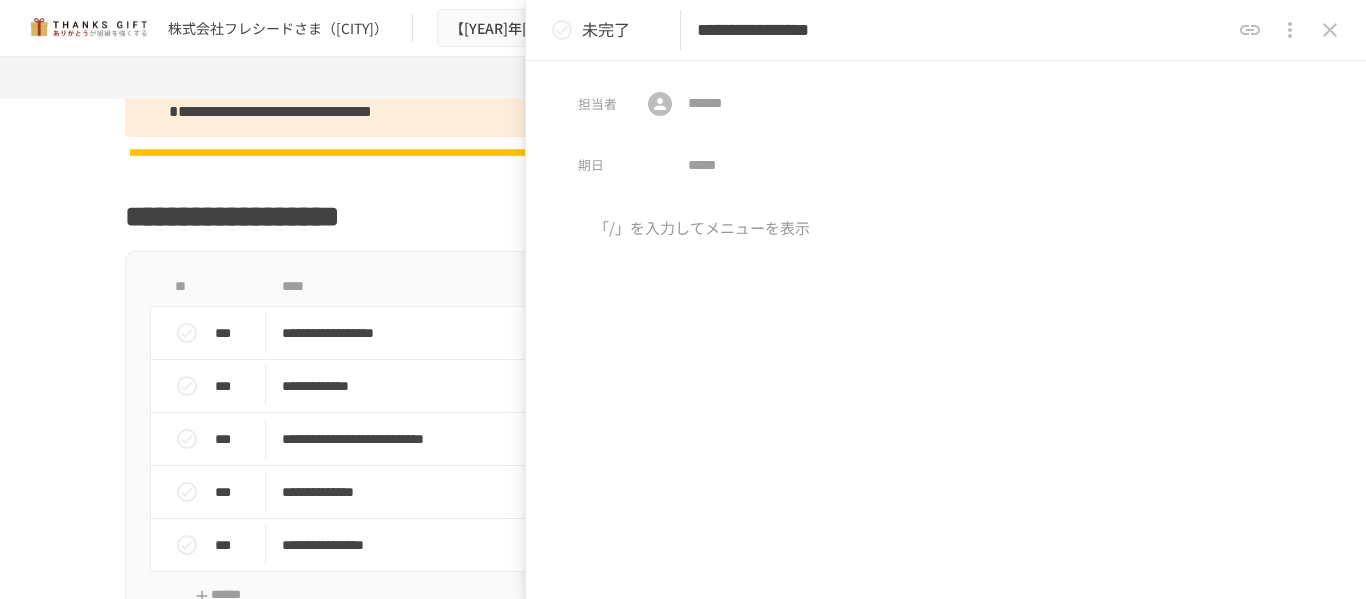 type on "**********" 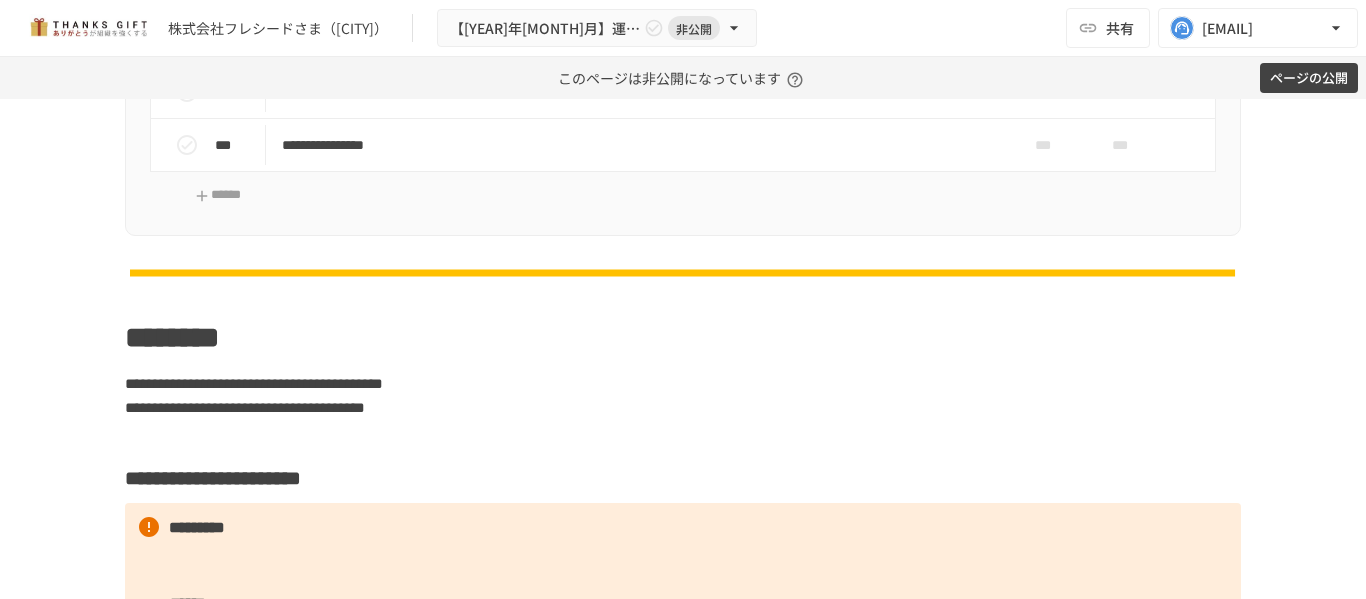 scroll, scrollTop: 2544, scrollLeft: 0, axis: vertical 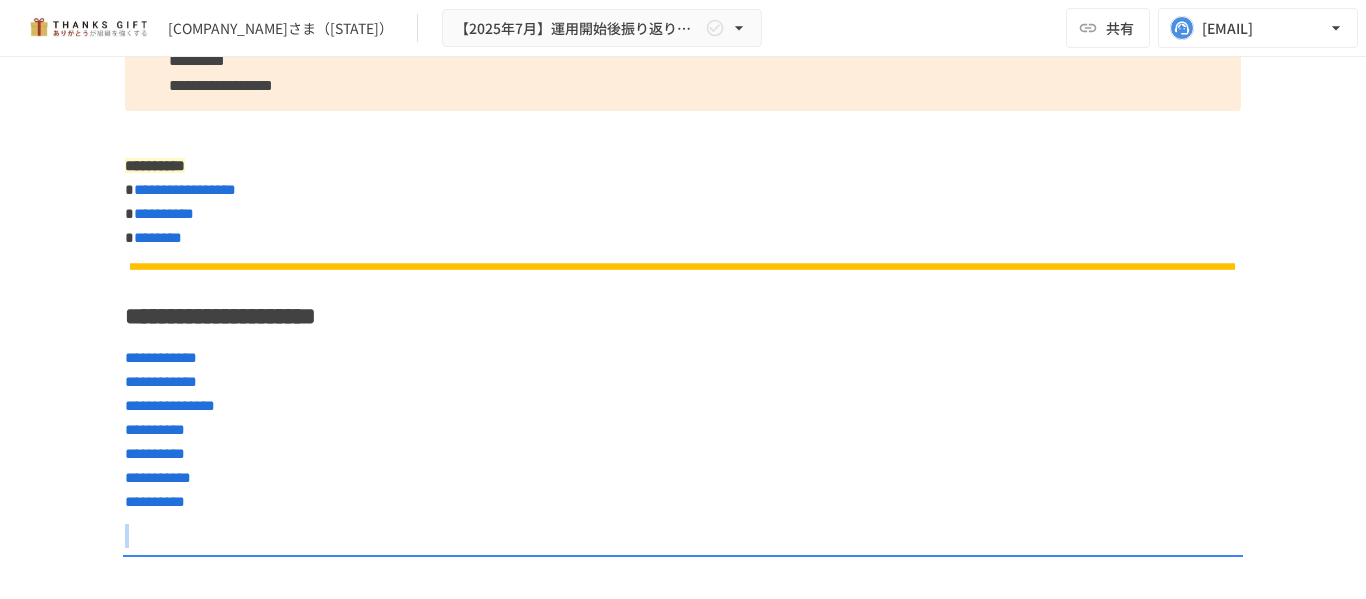 drag, startPoint x: 158, startPoint y: 216, endPoint x: 1310, endPoint y: 517, distance: 1190.6742 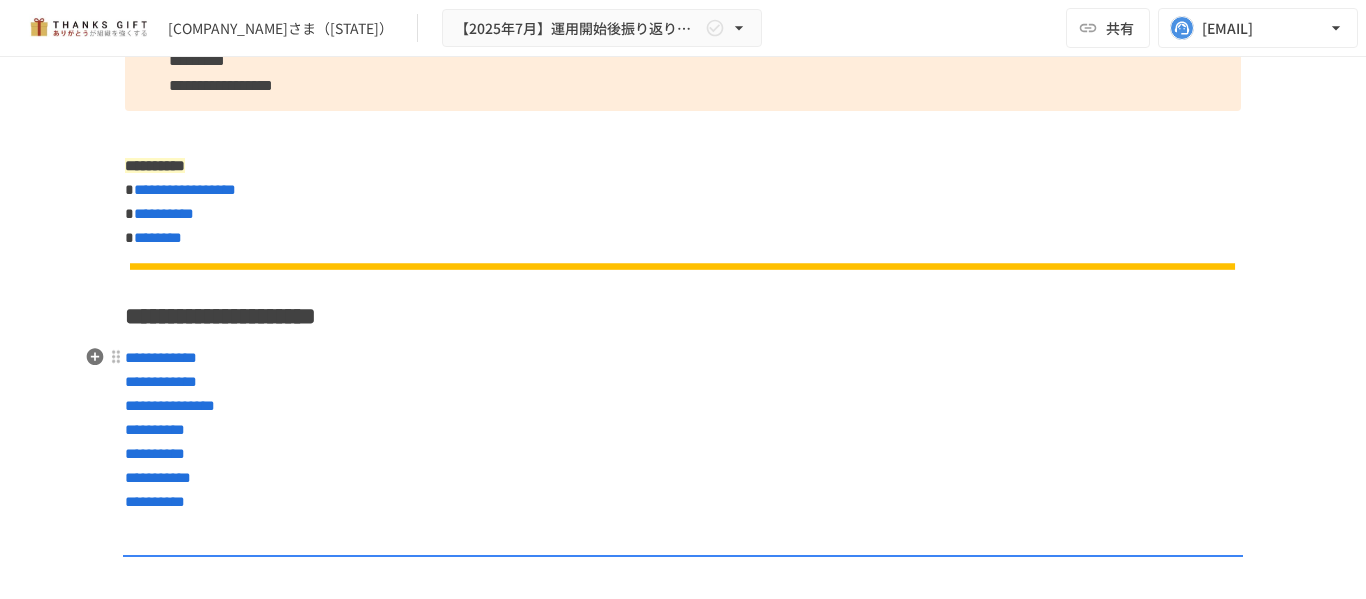 click on "**********" at bounding box center [683, 430] 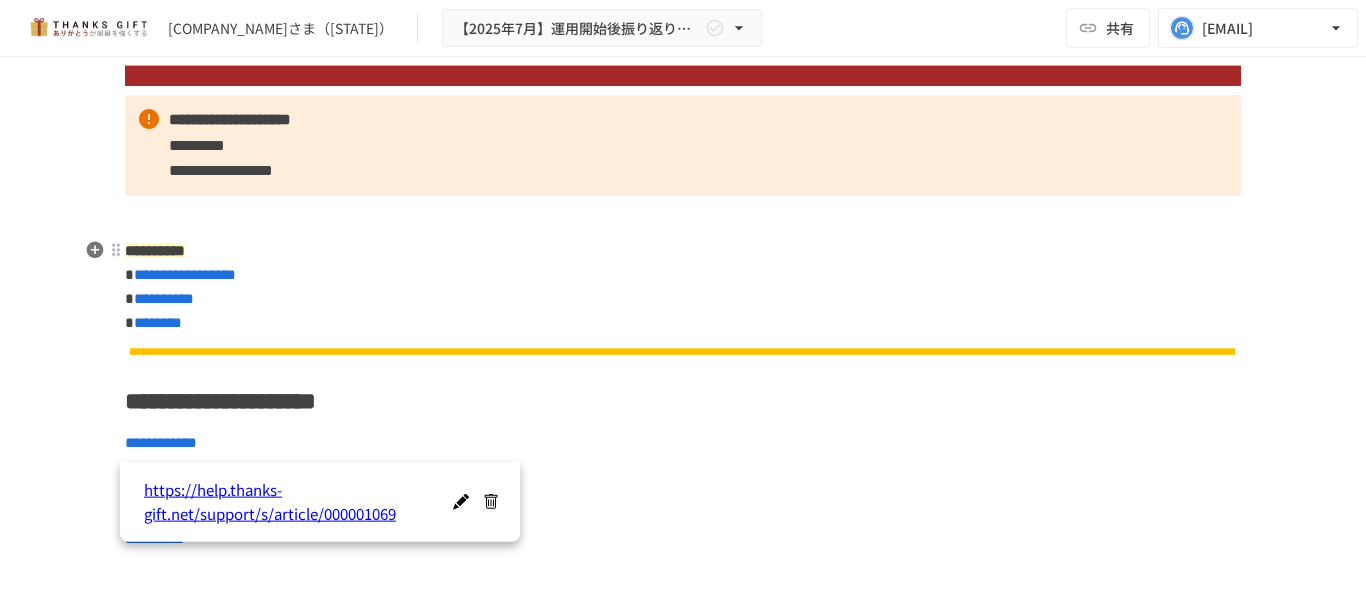 scroll, scrollTop: 184, scrollLeft: 0, axis: vertical 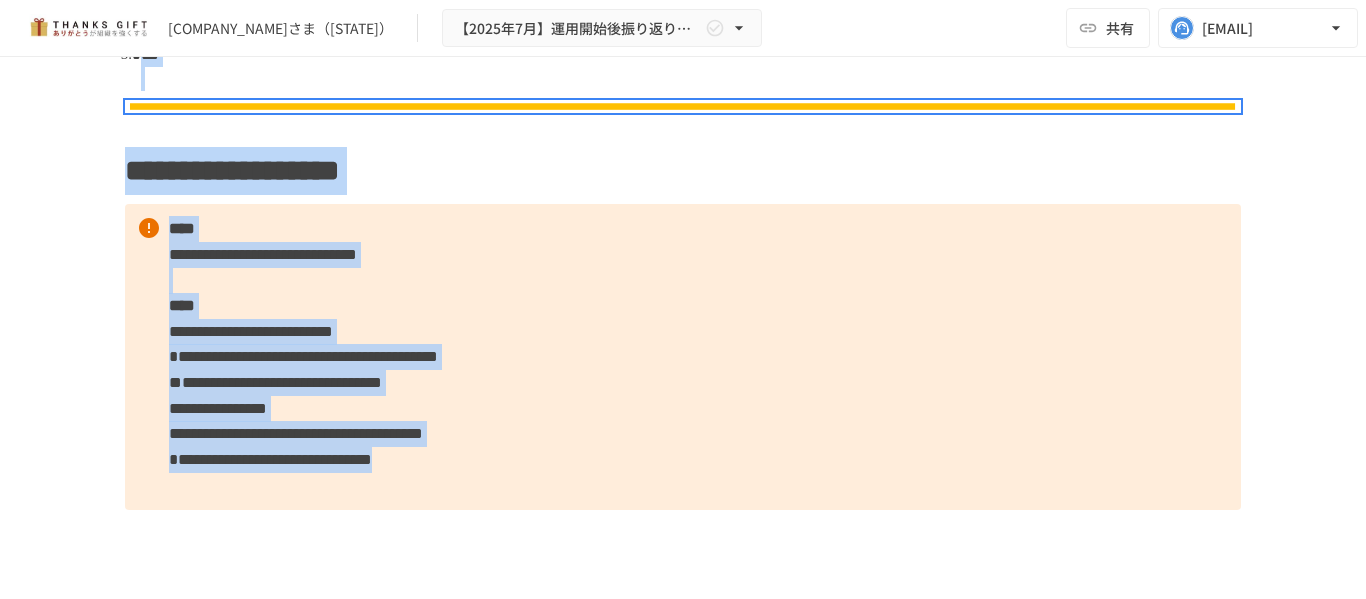drag, startPoint x: 163, startPoint y: 235, endPoint x: 1302, endPoint y: 458, distance: 1160.6249 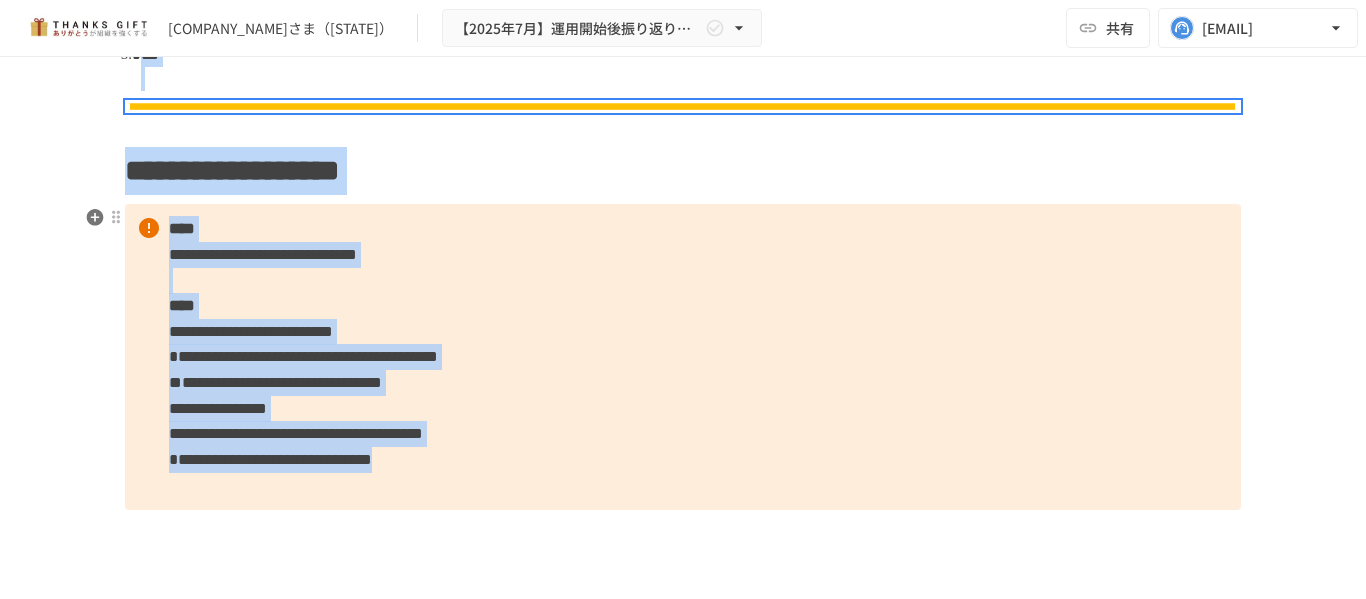 scroll, scrollTop: 1629, scrollLeft: 0, axis: vertical 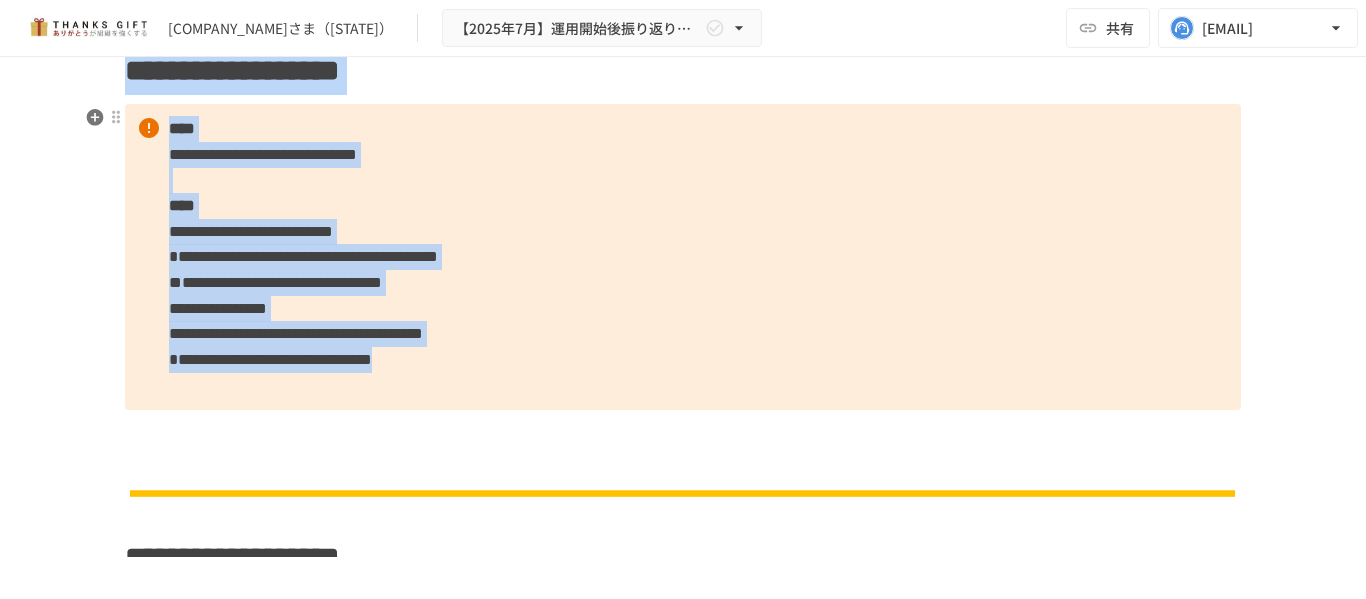 copy on "**********" 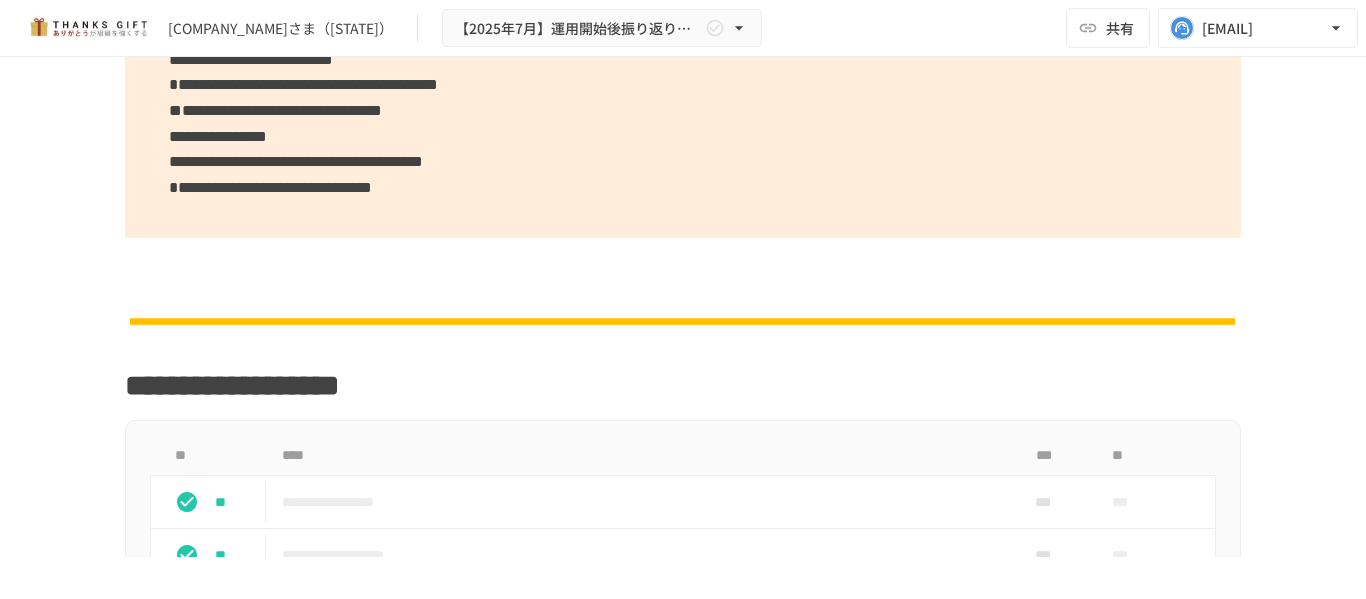scroll, scrollTop: 2029, scrollLeft: 0, axis: vertical 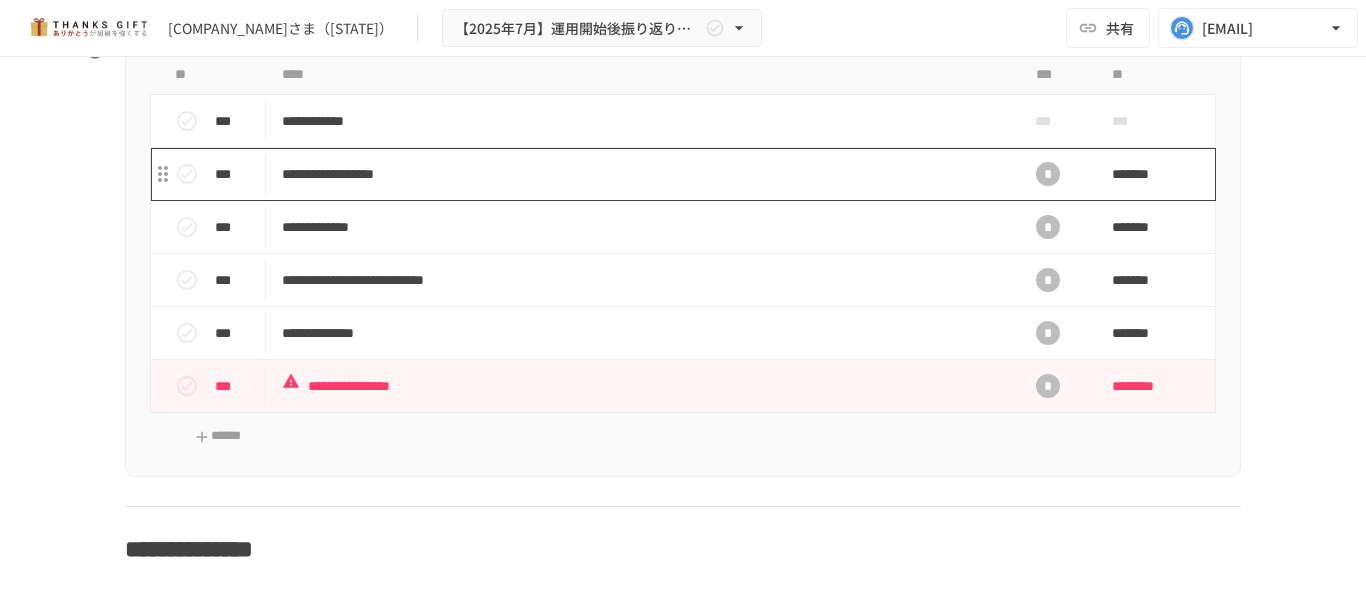 click on "**********" at bounding box center [641, 174] 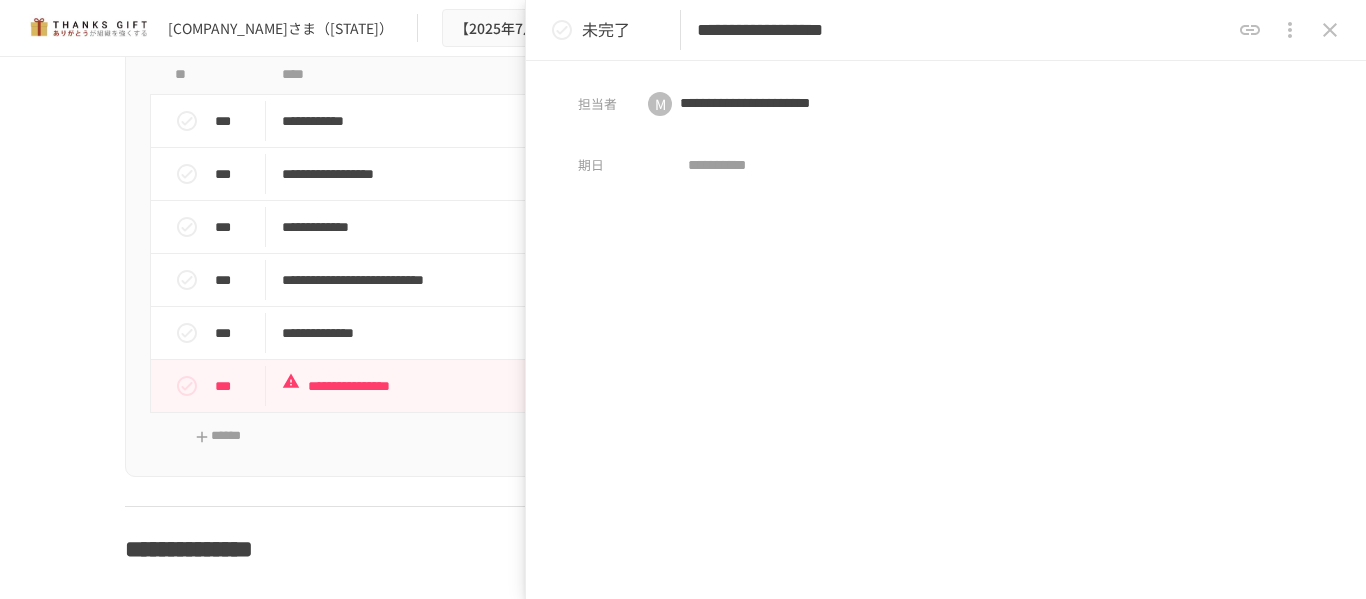 drag, startPoint x: 1052, startPoint y: 29, endPoint x: 687, endPoint y: 47, distance: 365.44357 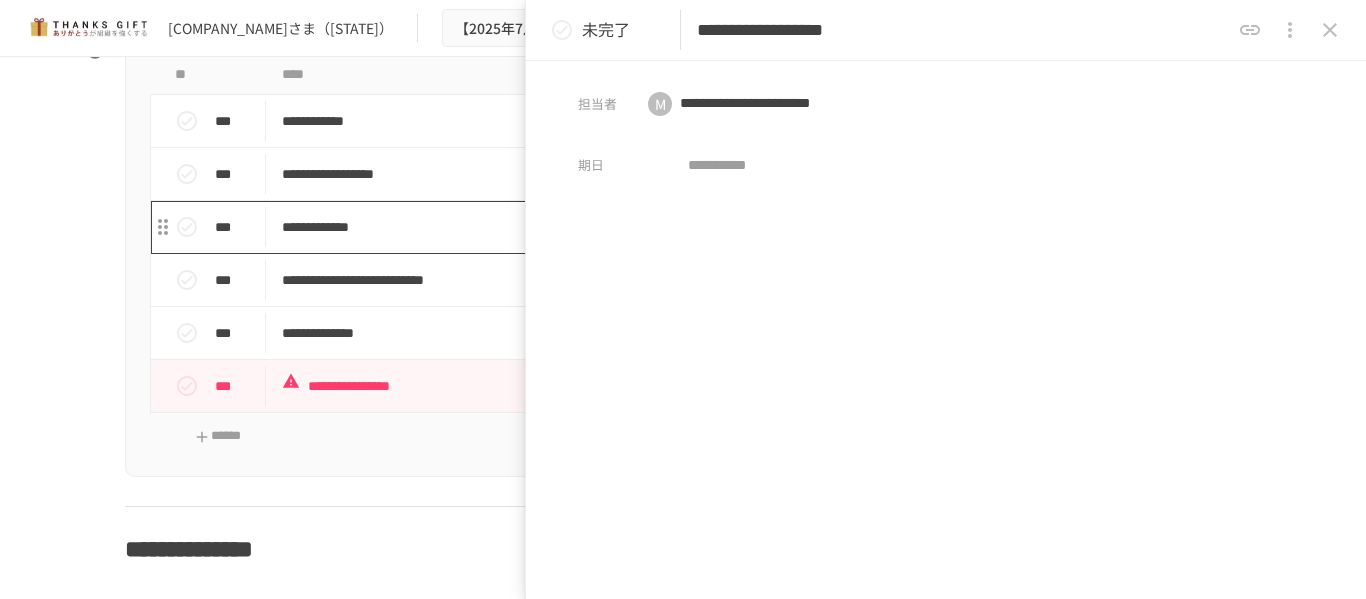 click on "**********" at bounding box center [641, 227] 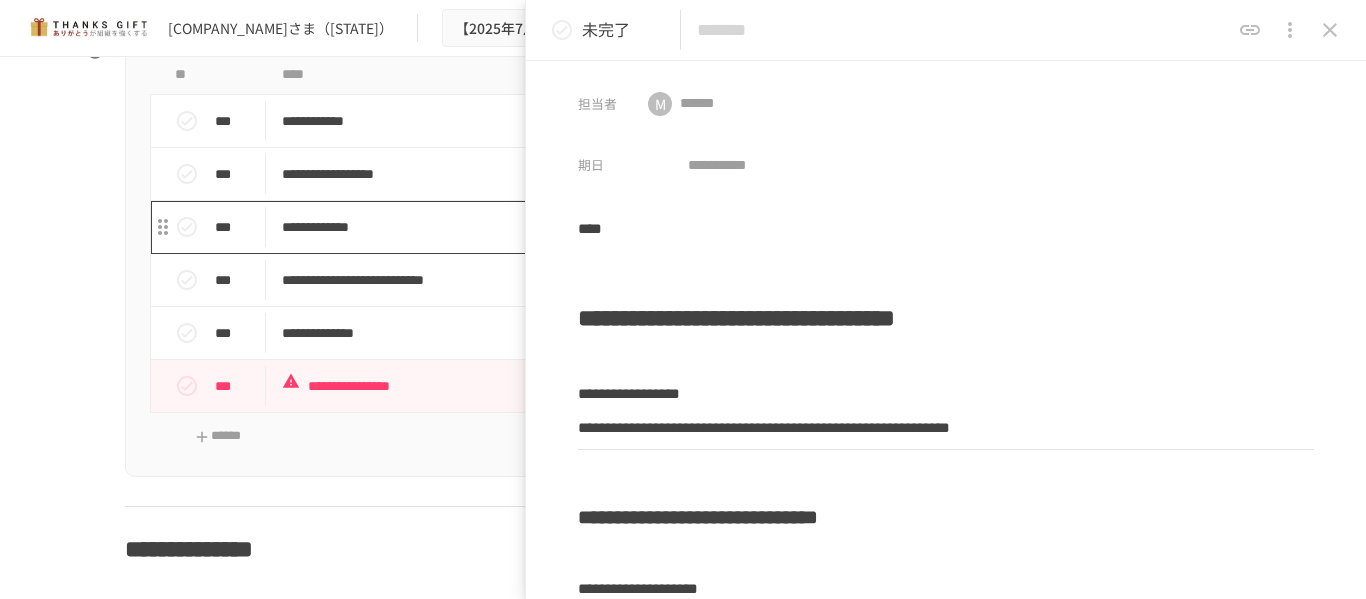 type on "**********" 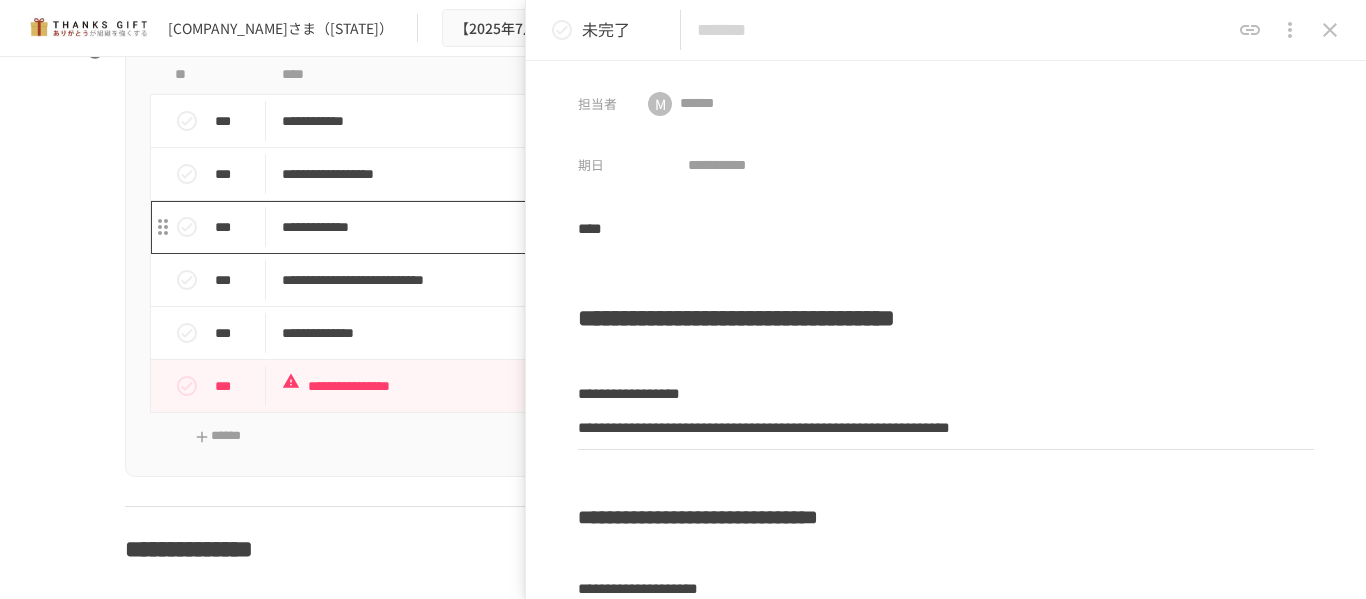 type on "**********" 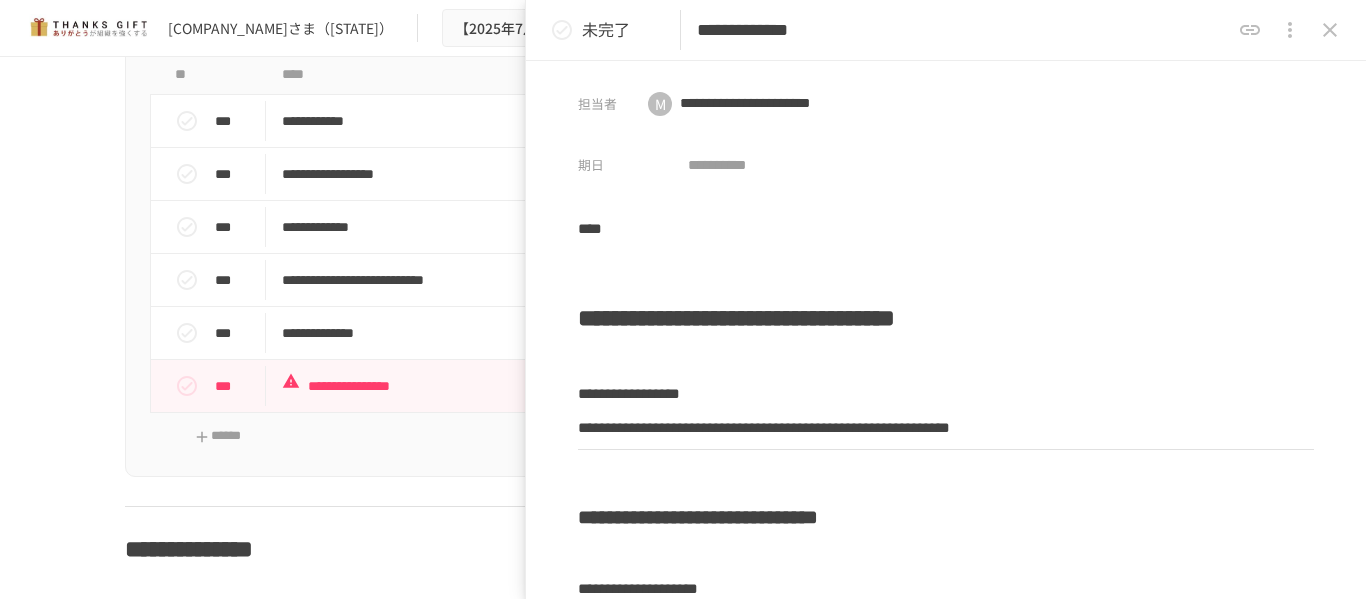 scroll, scrollTop: 1919, scrollLeft: 0, axis: vertical 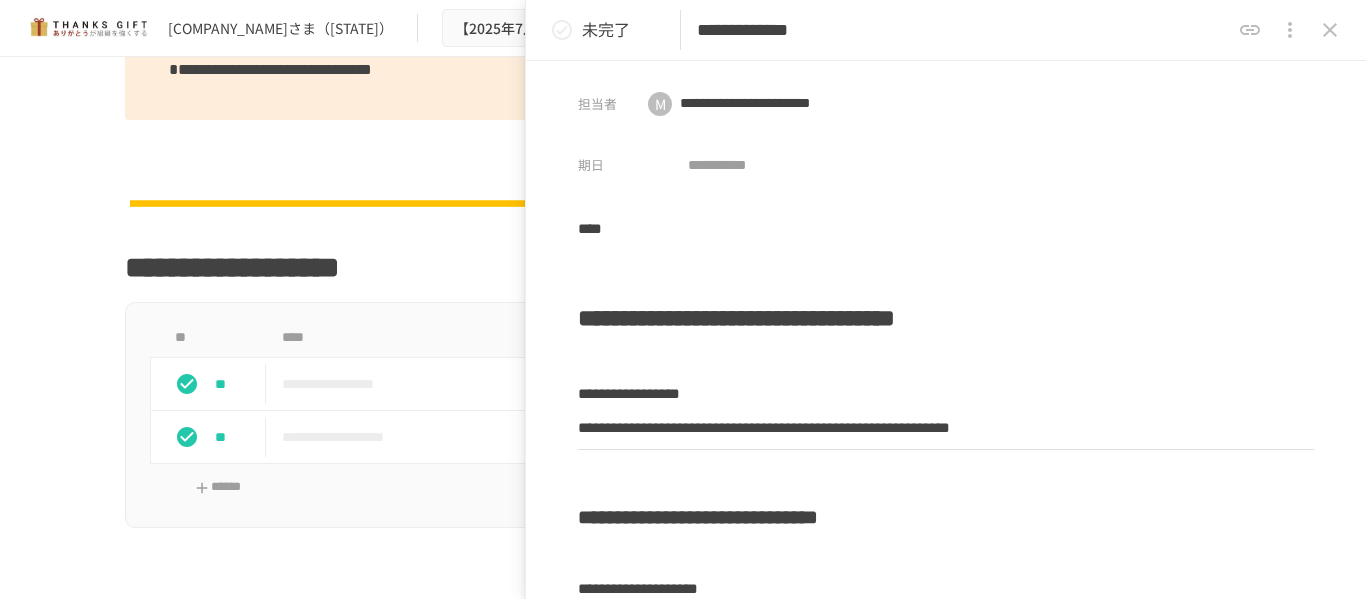 drag, startPoint x: 956, startPoint y: 31, endPoint x: 633, endPoint y: 55, distance: 323.8904 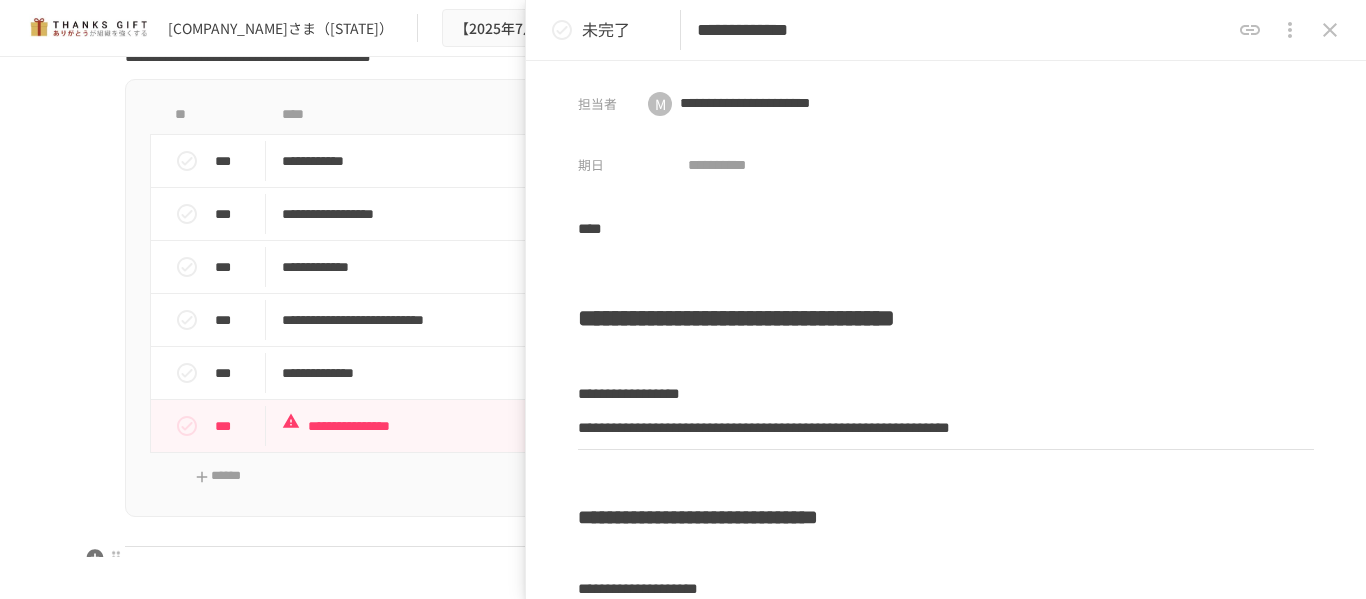 scroll, scrollTop: 7819, scrollLeft: 0, axis: vertical 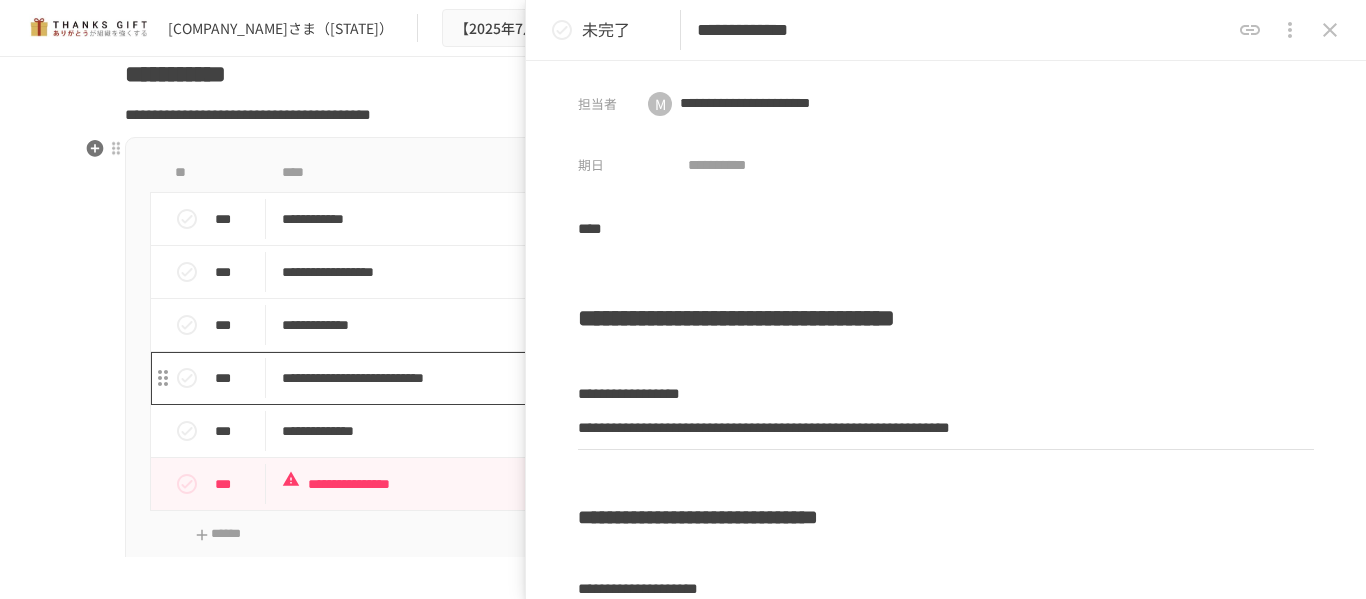 click on "**********" at bounding box center [641, 378] 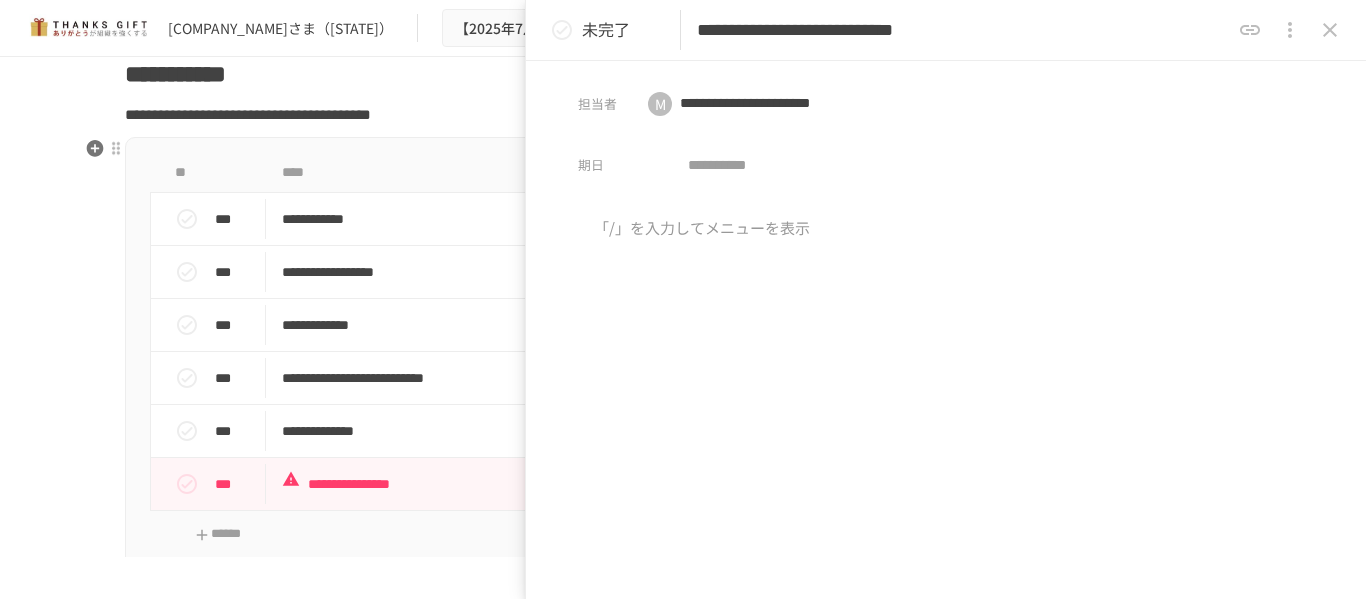 scroll, scrollTop: 1919, scrollLeft: 0, axis: vertical 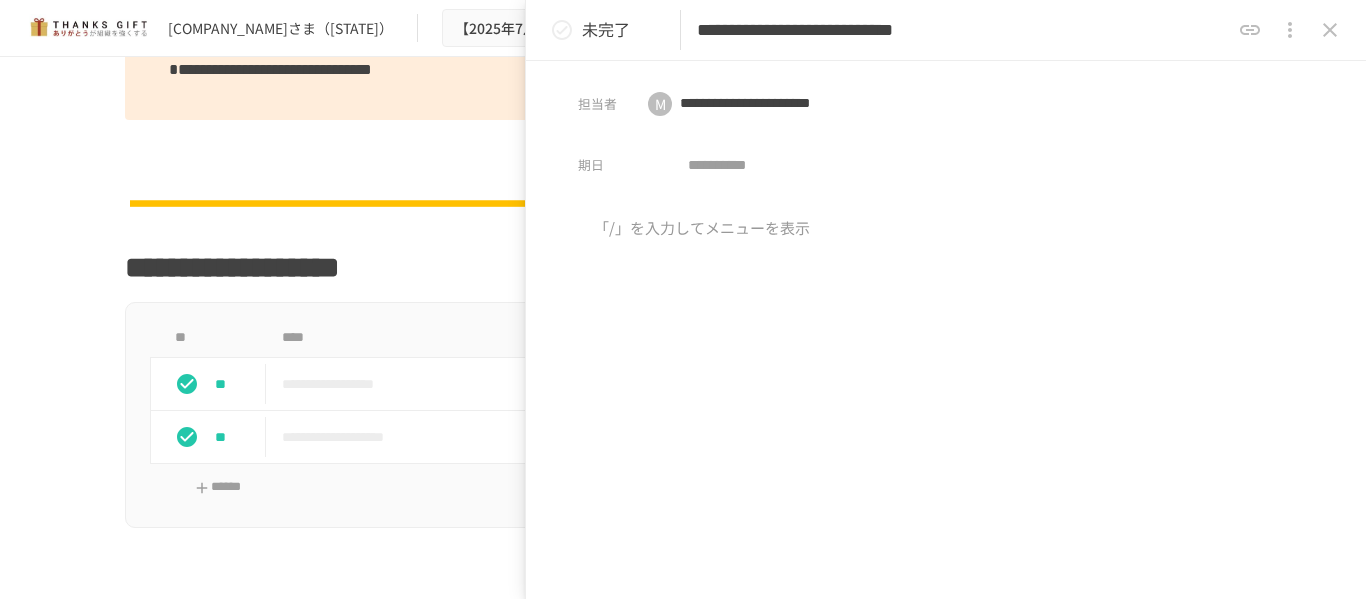drag, startPoint x: 1219, startPoint y: 32, endPoint x: 667, endPoint y: 43, distance: 552.1096 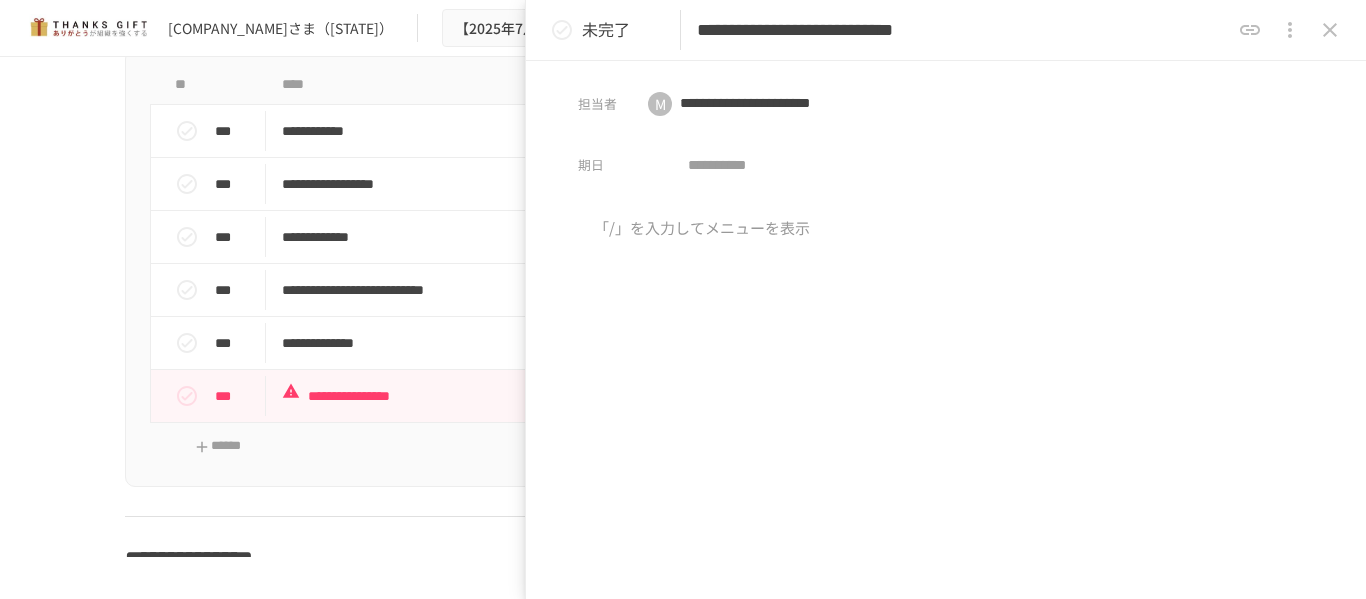 scroll, scrollTop: 7919, scrollLeft: 0, axis: vertical 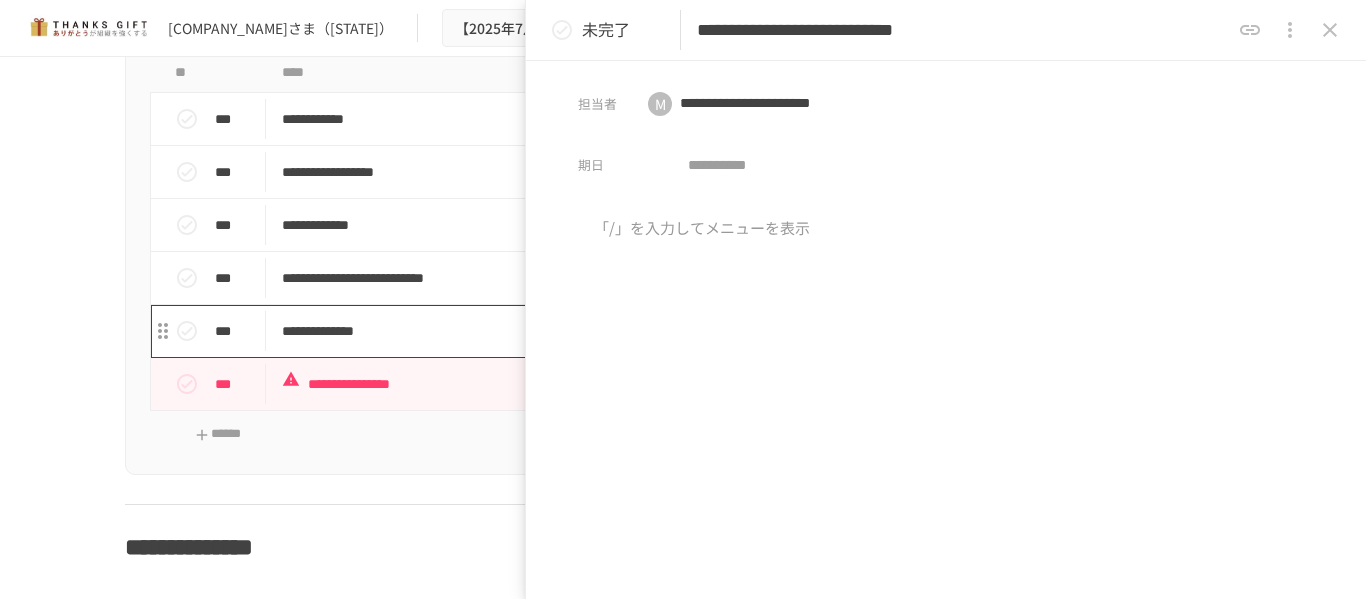 click on "**********" at bounding box center (641, 331) 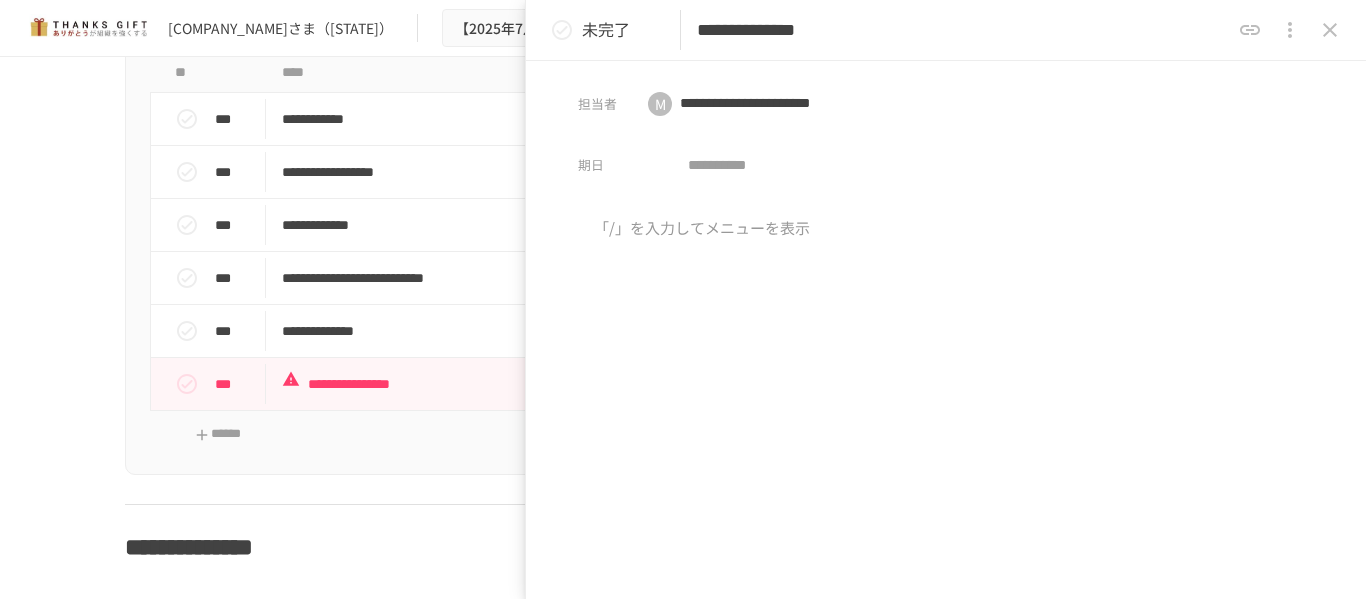 scroll, scrollTop: 1919, scrollLeft: 0, axis: vertical 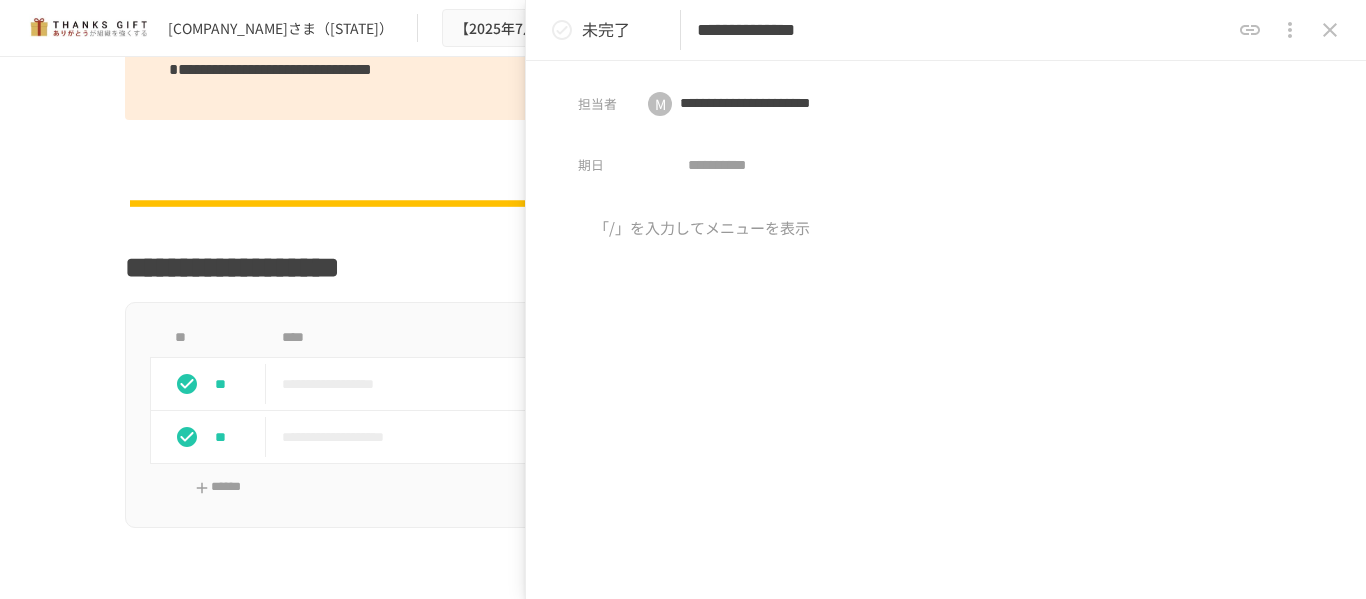 drag, startPoint x: 985, startPoint y: 31, endPoint x: 643, endPoint y: 39, distance: 342.09357 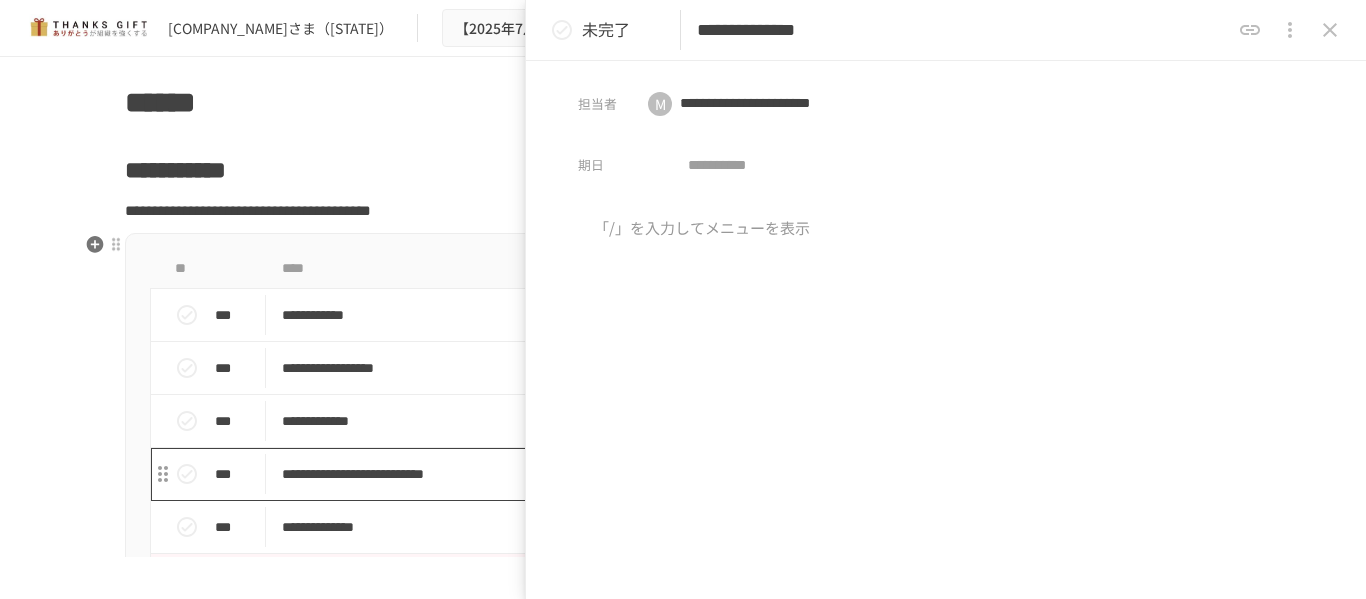 scroll, scrollTop: 8019, scrollLeft: 0, axis: vertical 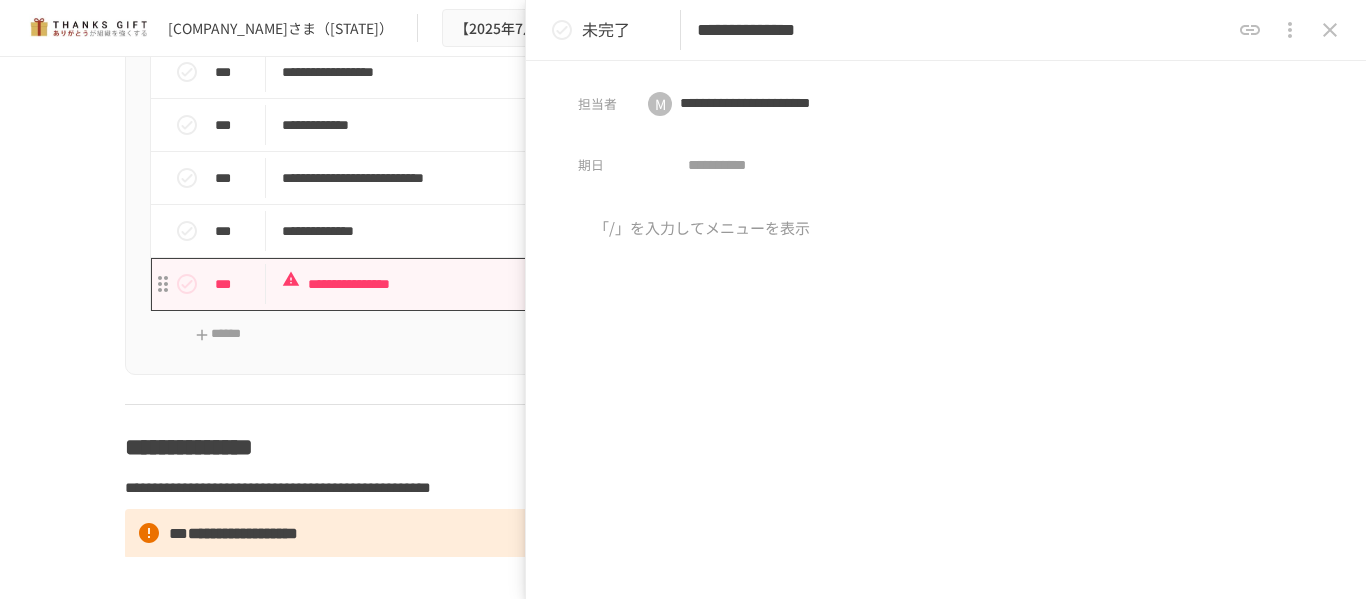 click on "**********" at bounding box center [641, 284] 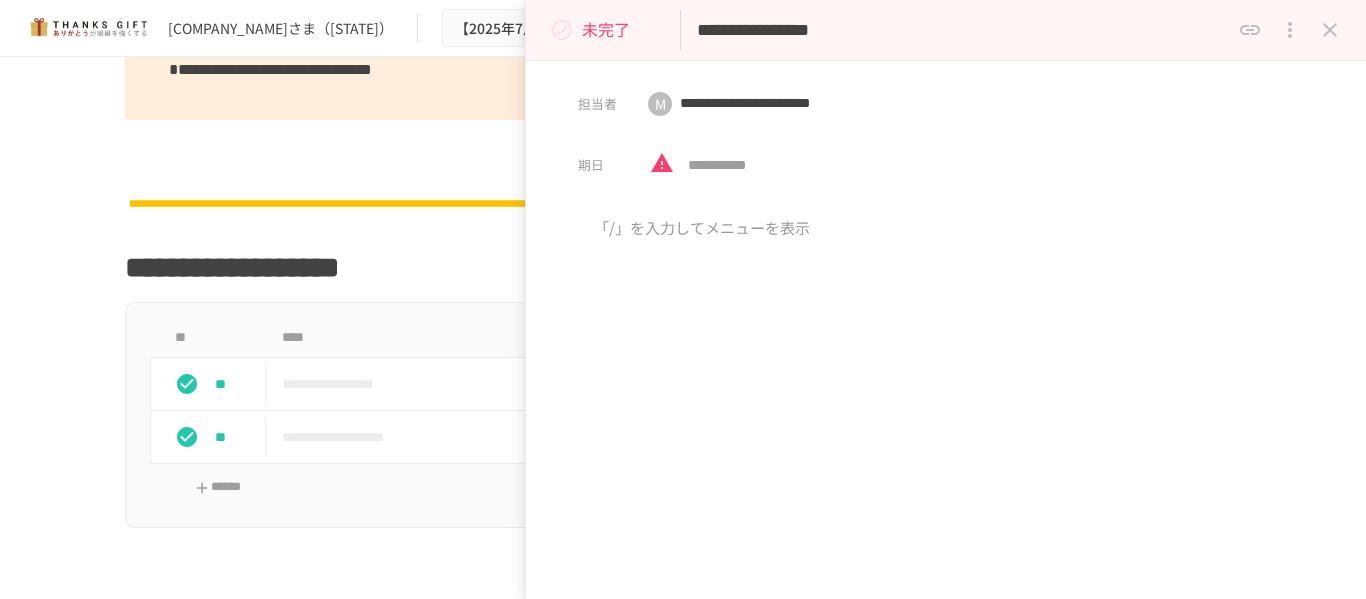 drag, startPoint x: 994, startPoint y: 38, endPoint x: 579, endPoint y: 54, distance: 415.30832 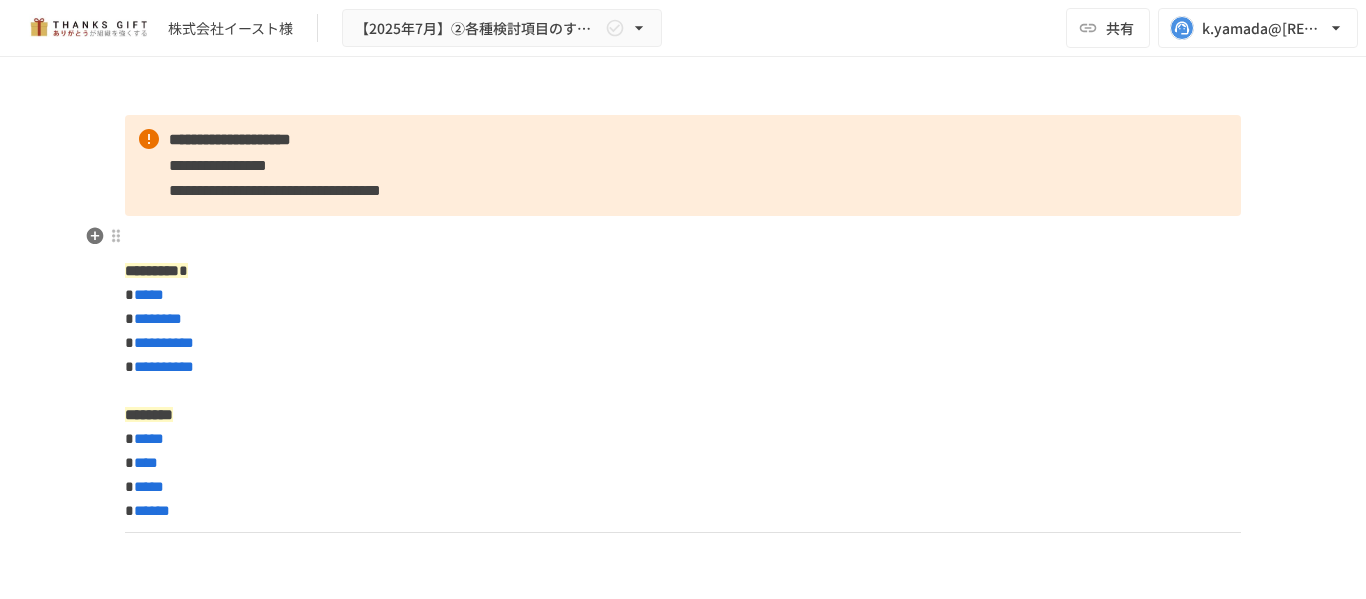 scroll, scrollTop: 0, scrollLeft: 0, axis: both 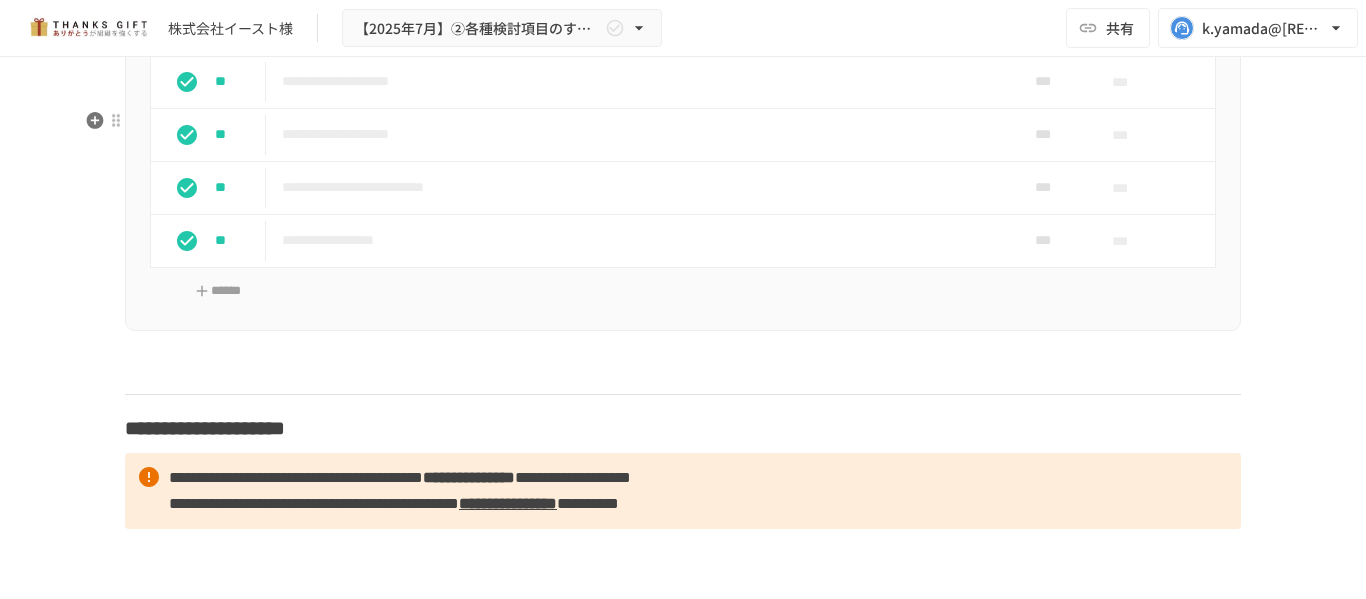 click on "**********" at bounding box center [641, 28] 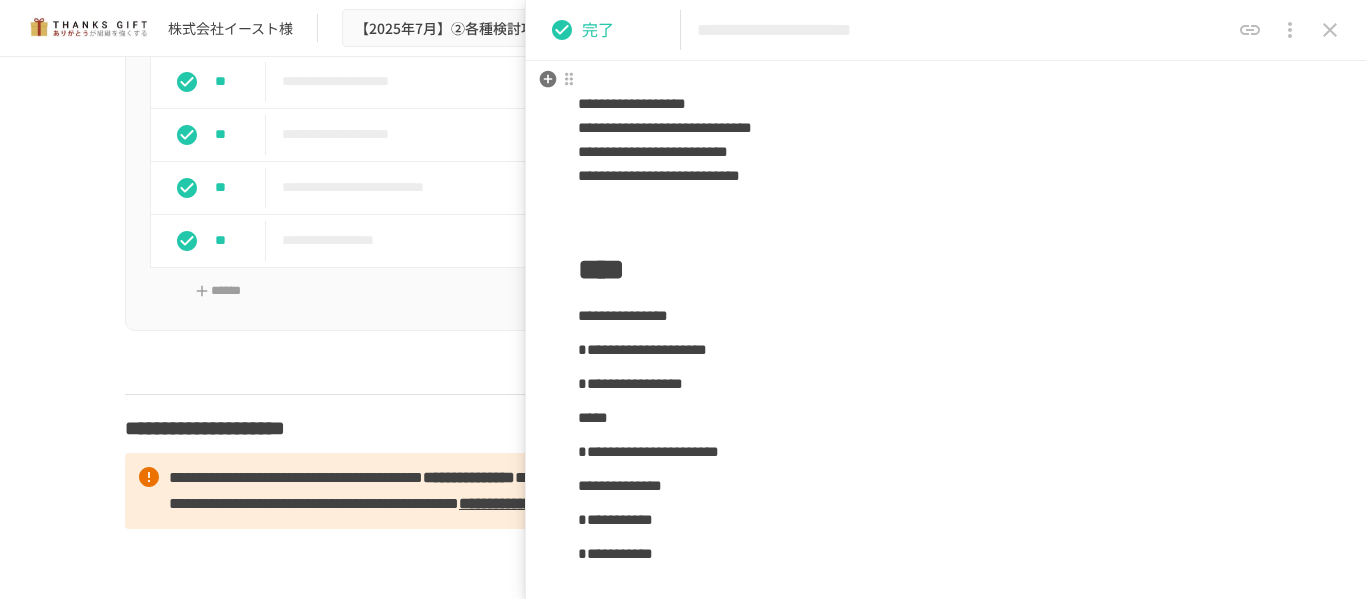 scroll, scrollTop: 200, scrollLeft: 0, axis: vertical 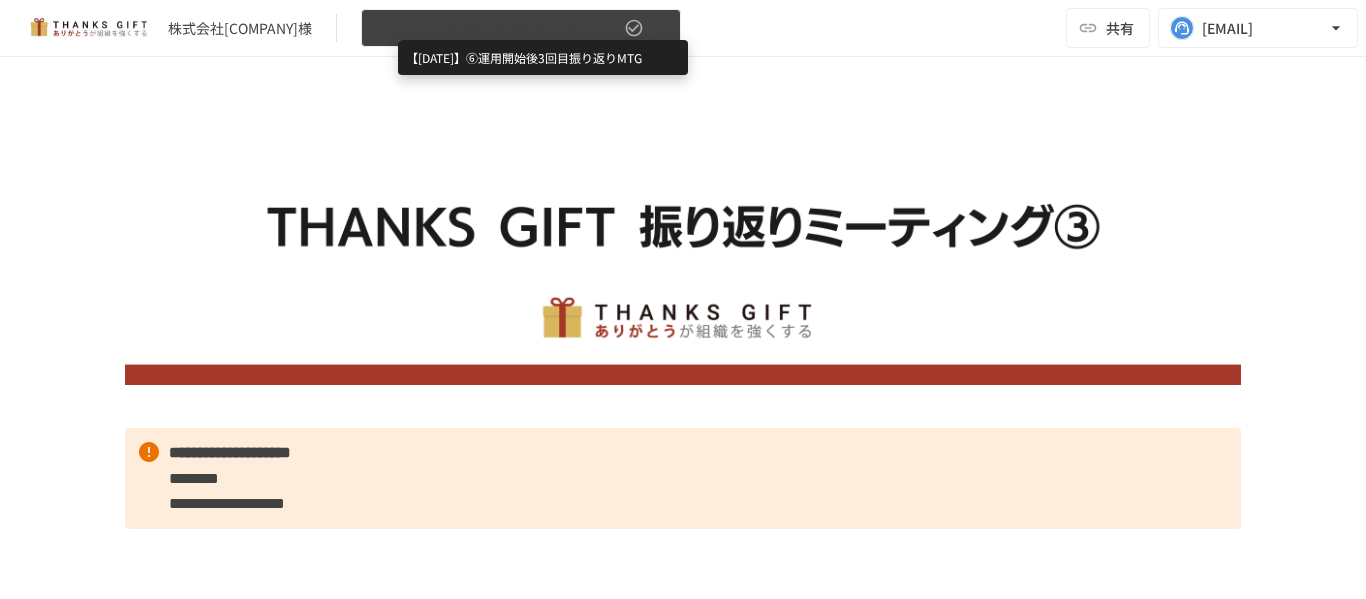click on "【[DATE]】⑥運用開始後3回目振り返りMTG" at bounding box center [497, 28] 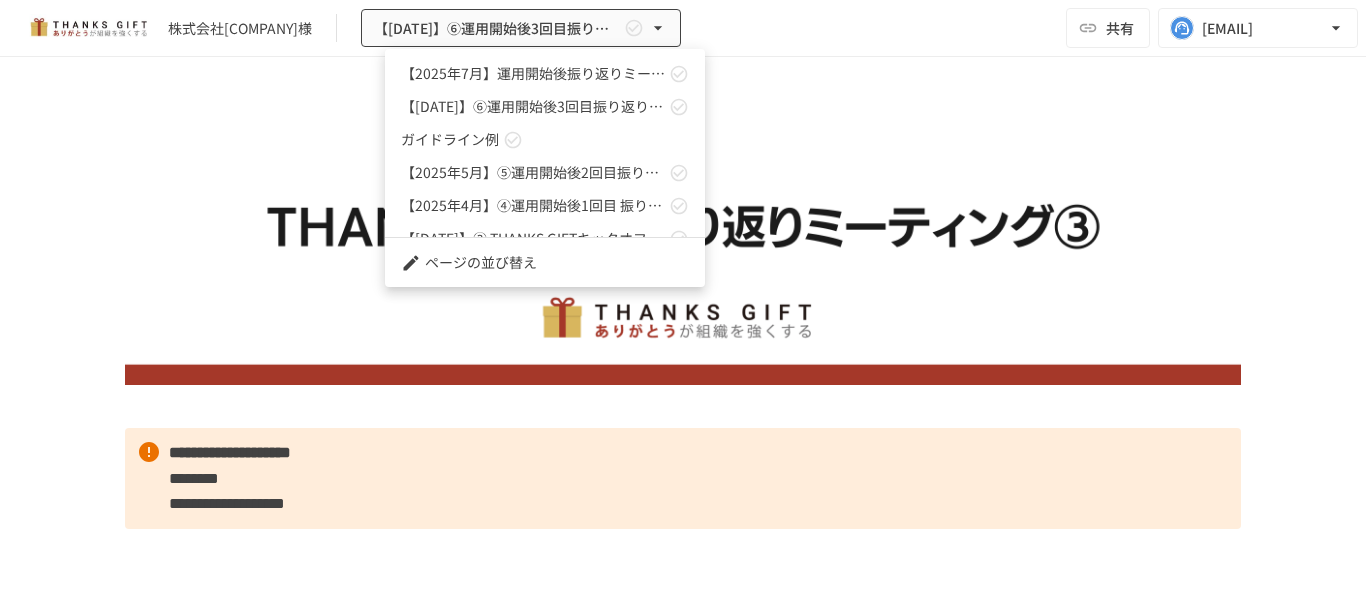 click at bounding box center [683, 299] 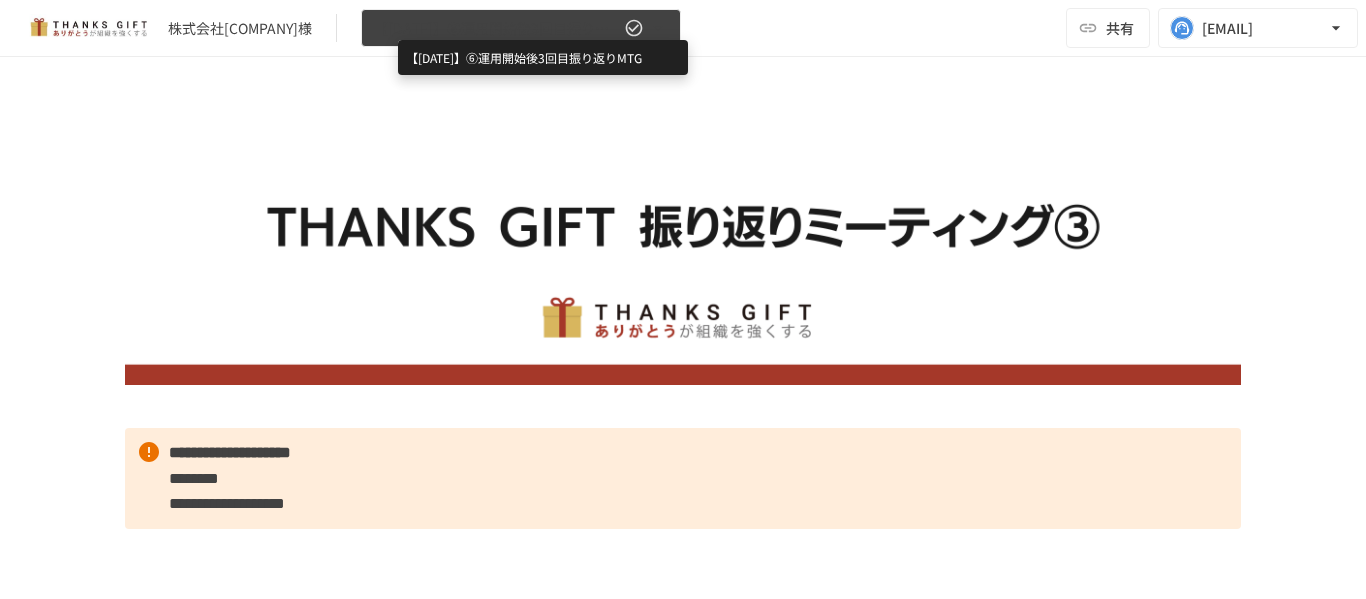 click on "【[DATE]】⑥運用開始後3回目振り返りMTG" at bounding box center (497, 28) 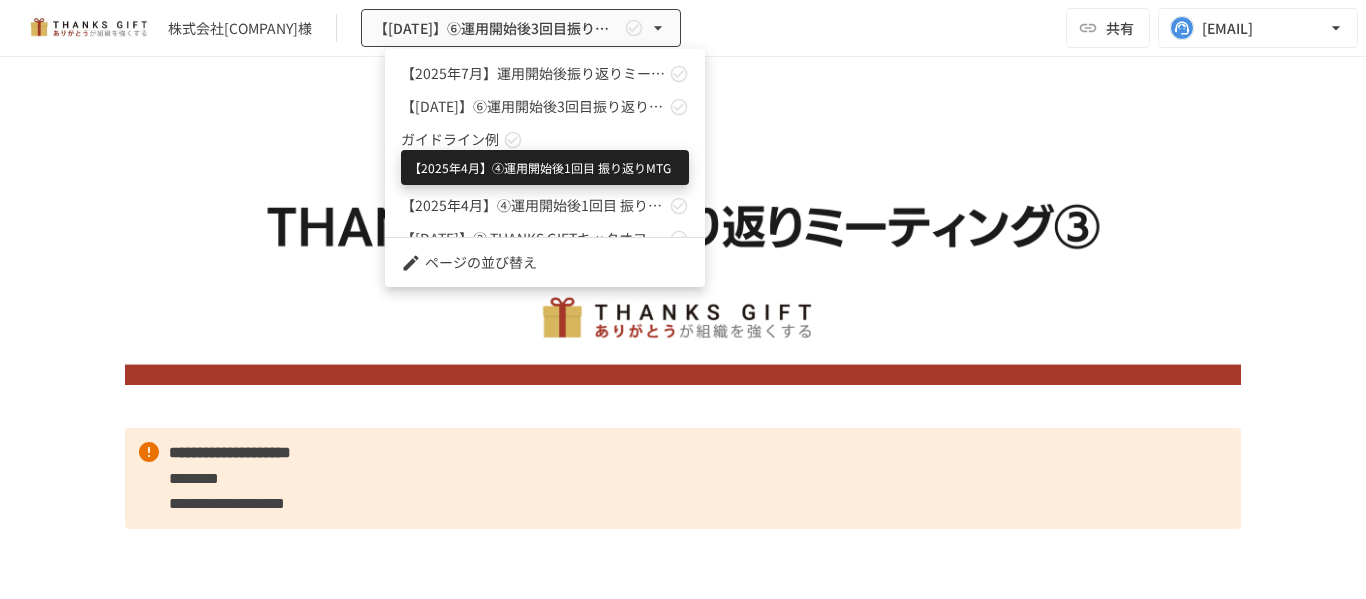 scroll, scrollTop: 100, scrollLeft: 0, axis: vertical 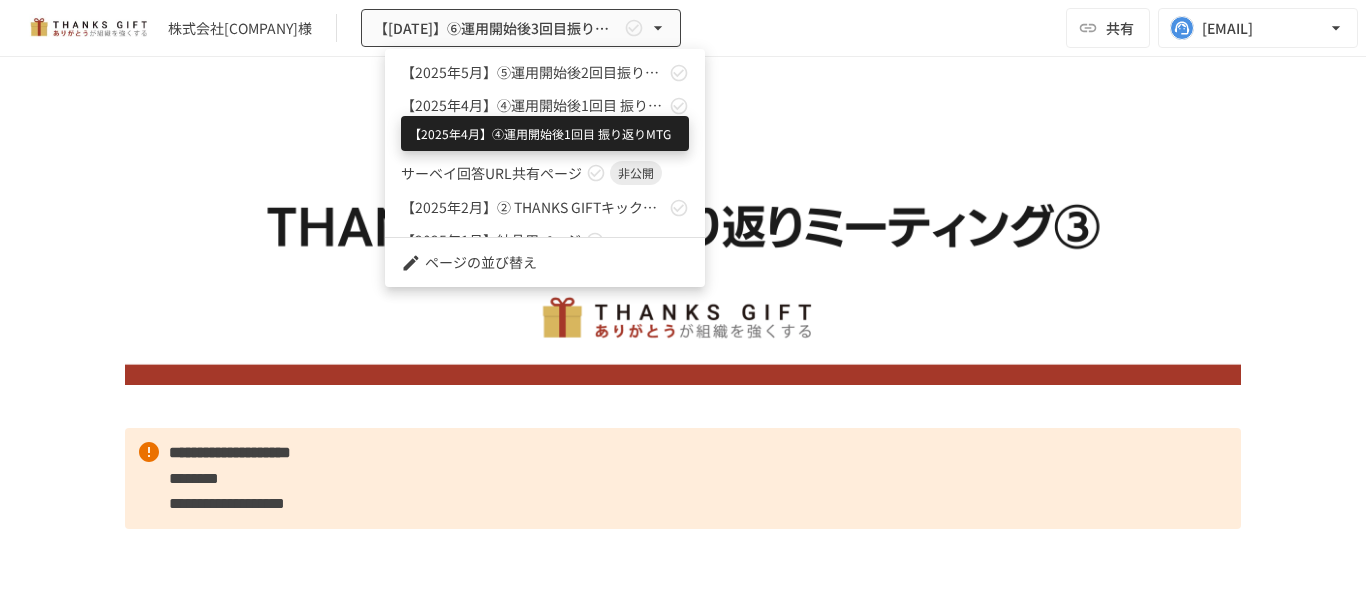 click on "【2025年4月】④運用開始後1回目 振り返りMTG" at bounding box center [533, 105] 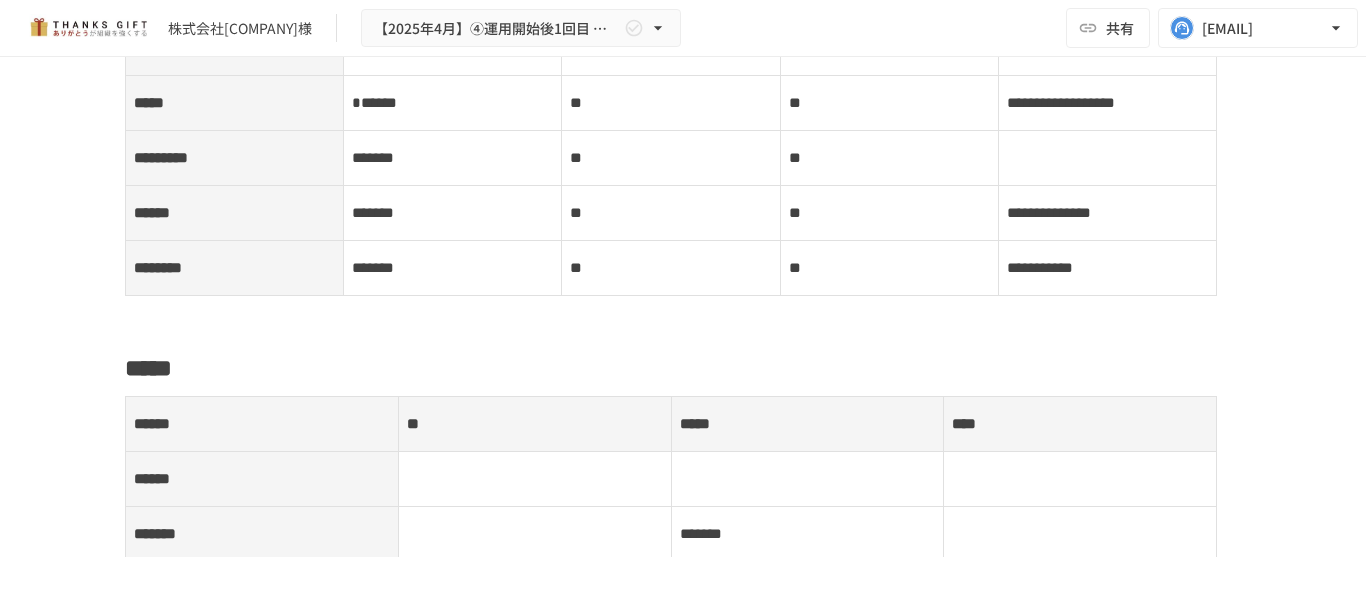 scroll, scrollTop: 3279, scrollLeft: 0, axis: vertical 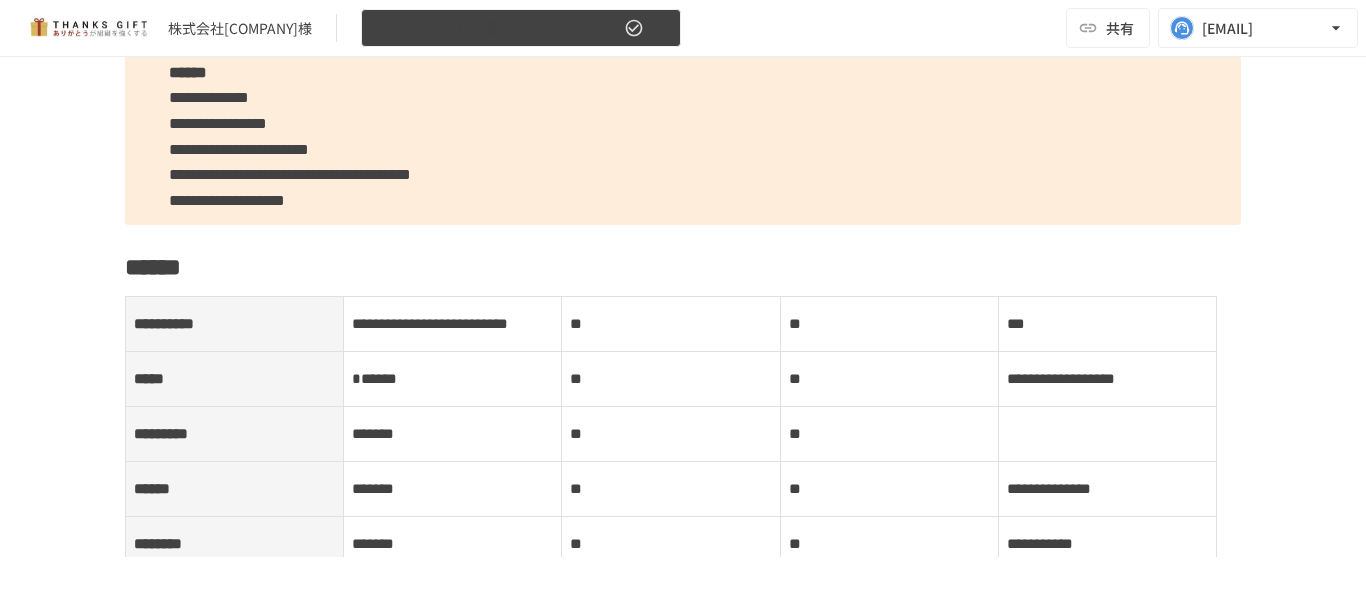 click on "【2025年4月】④運用開始後1回目 振り返りMTG" at bounding box center [497, 28] 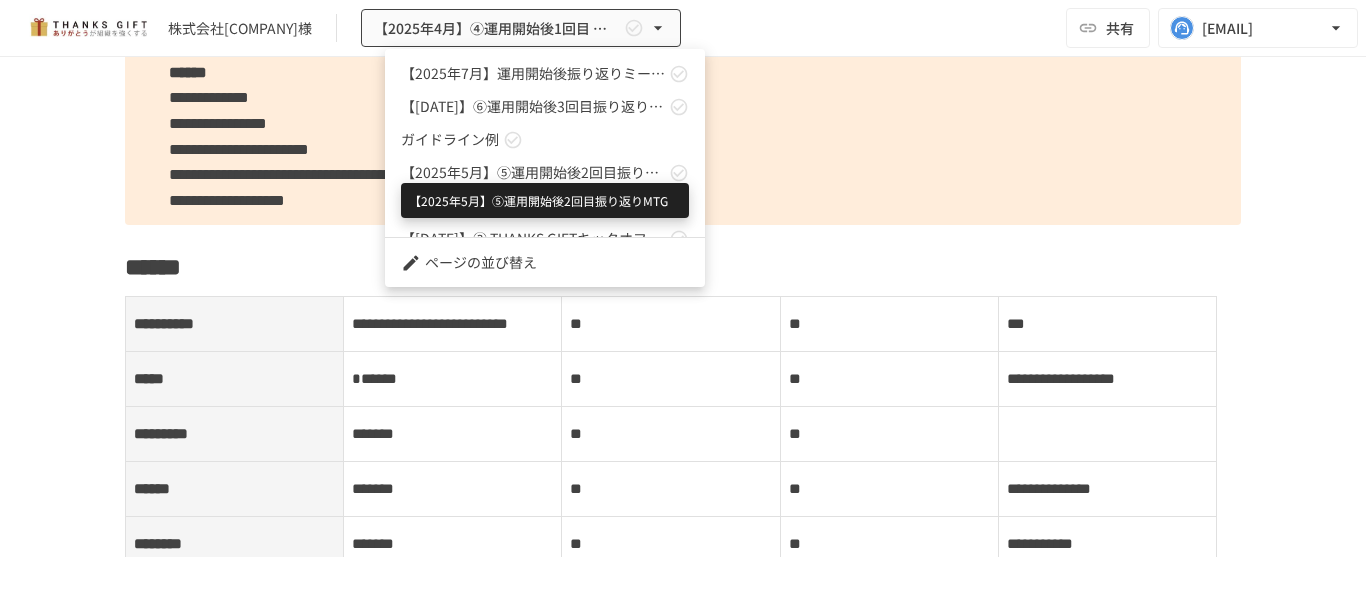 scroll, scrollTop: 100, scrollLeft: 0, axis: vertical 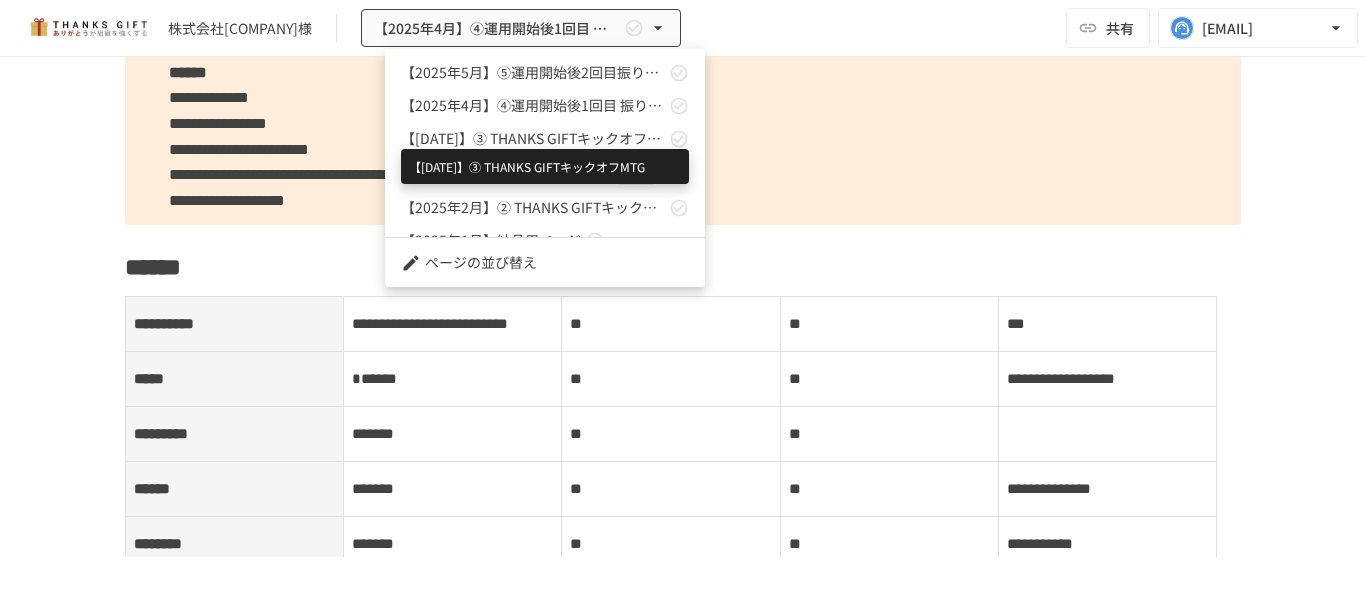 click on "【[DATE]】➂ THANKS GIFTキックオフMTG" at bounding box center [533, 138] 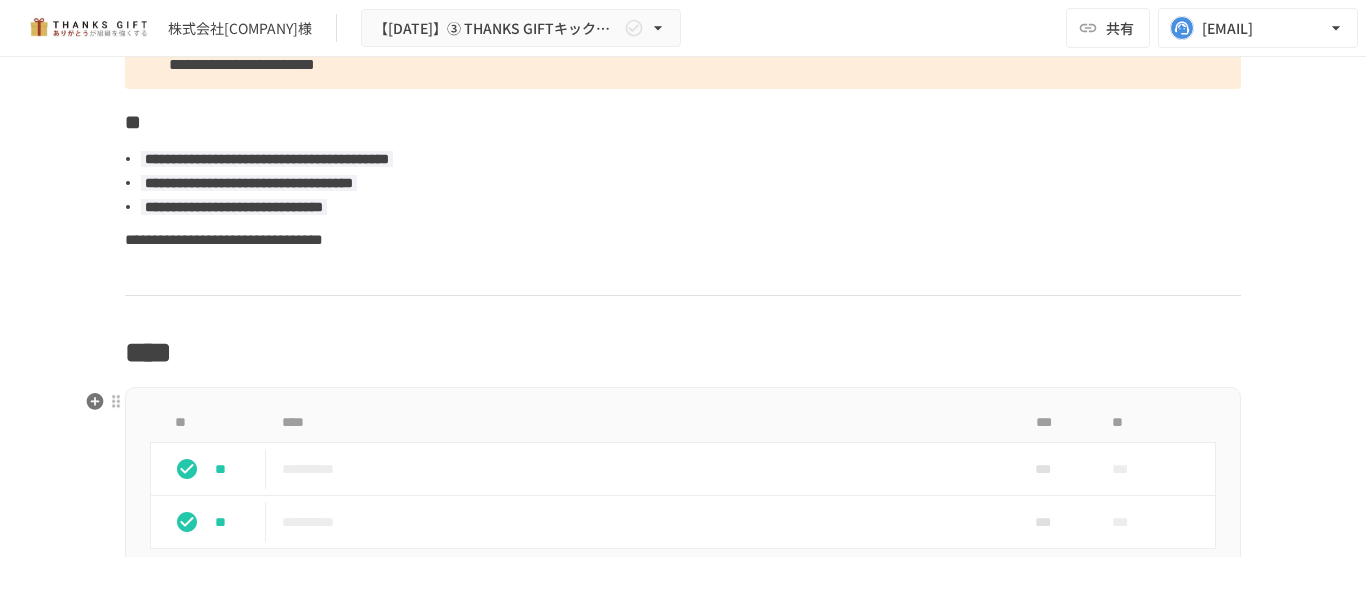scroll, scrollTop: 1112, scrollLeft: 0, axis: vertical 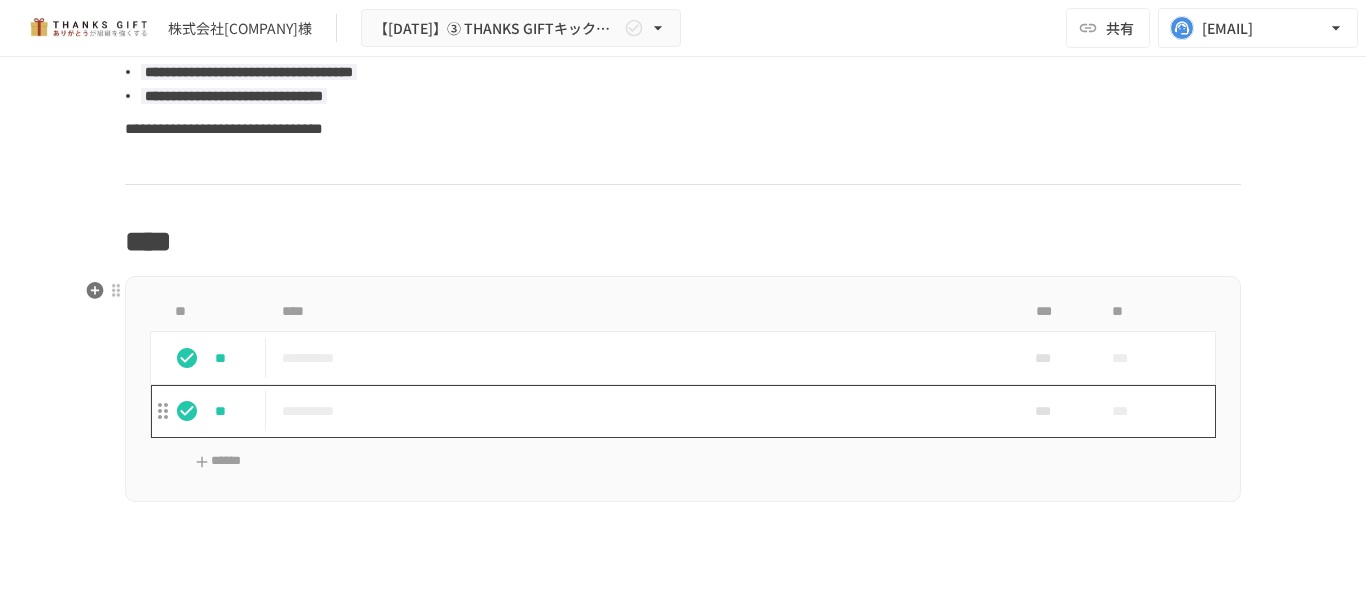 click on "**********" at bounding box center (641, 411) 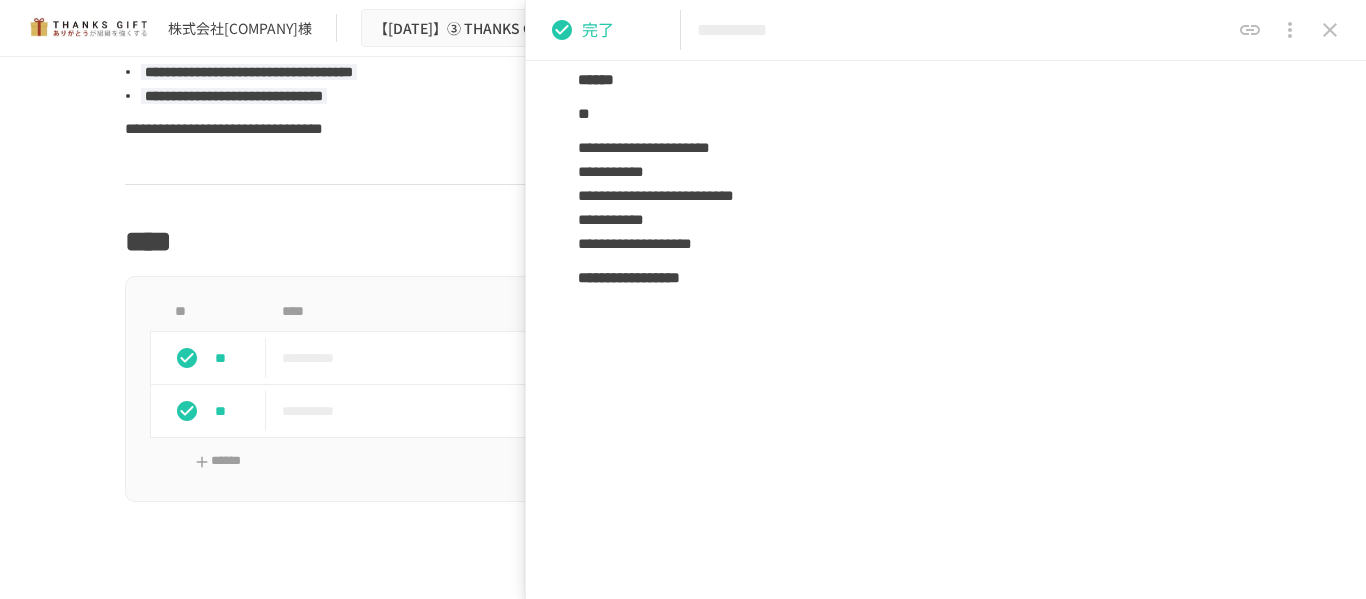 scroll, scrollTop: 1600, scrollLeft: 0, axis: vertical 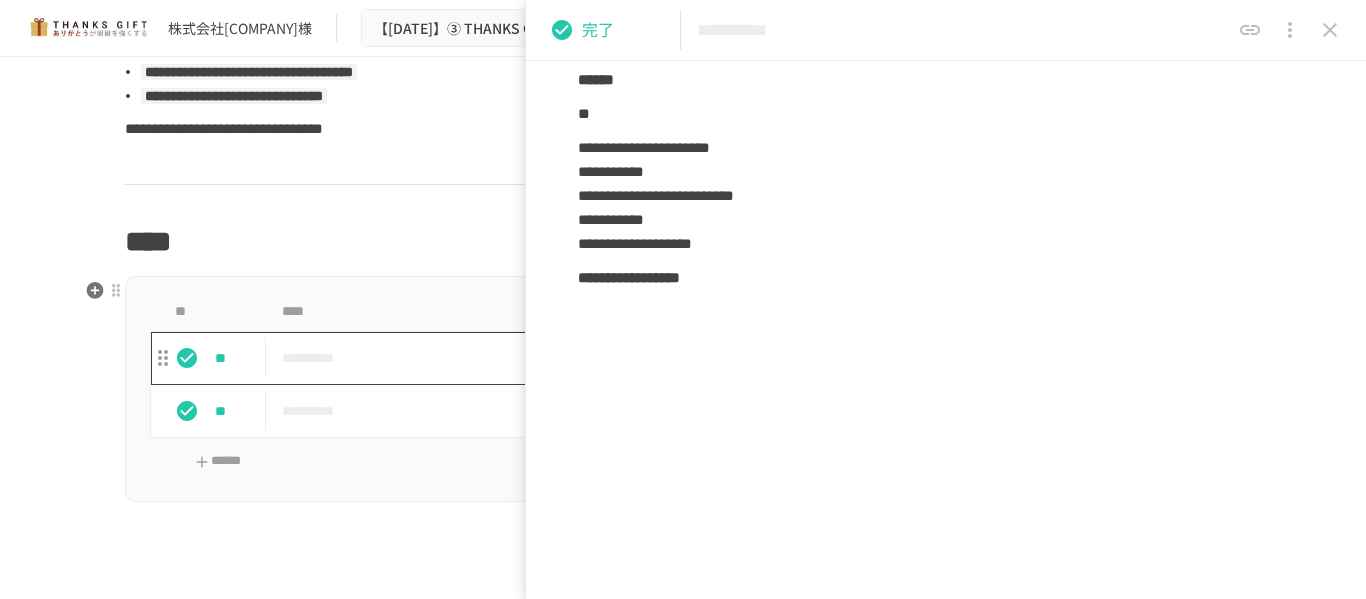 click on "**********" at bounding box center (641, 358) 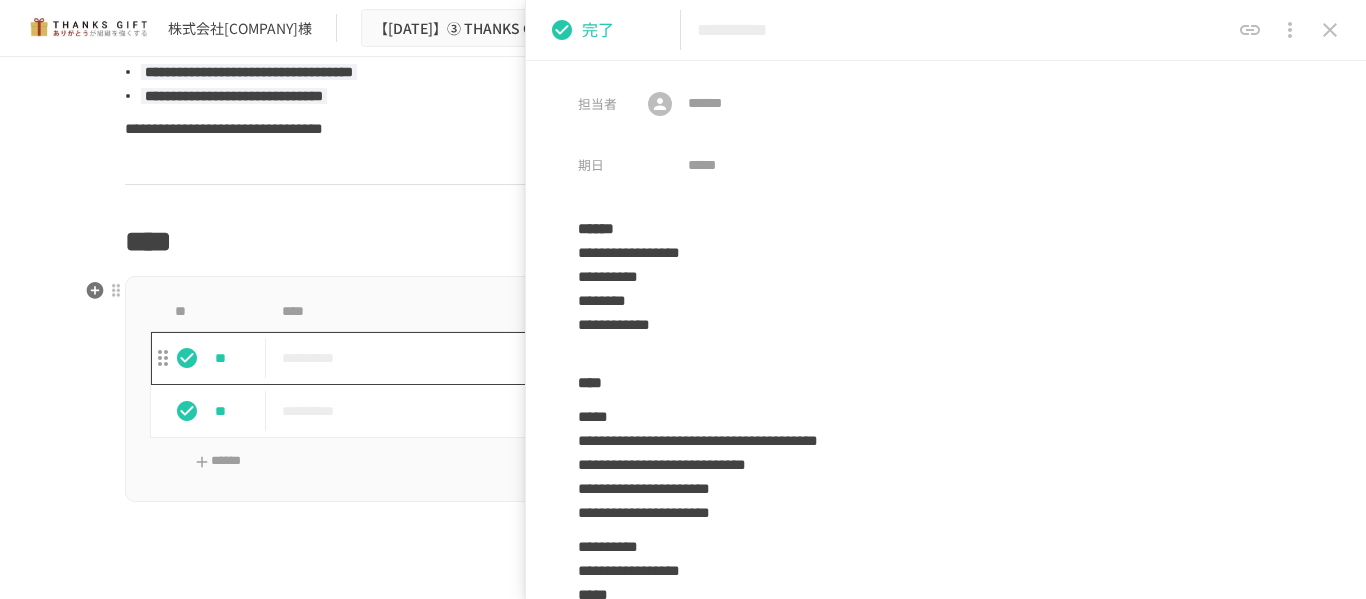 type on "**********" 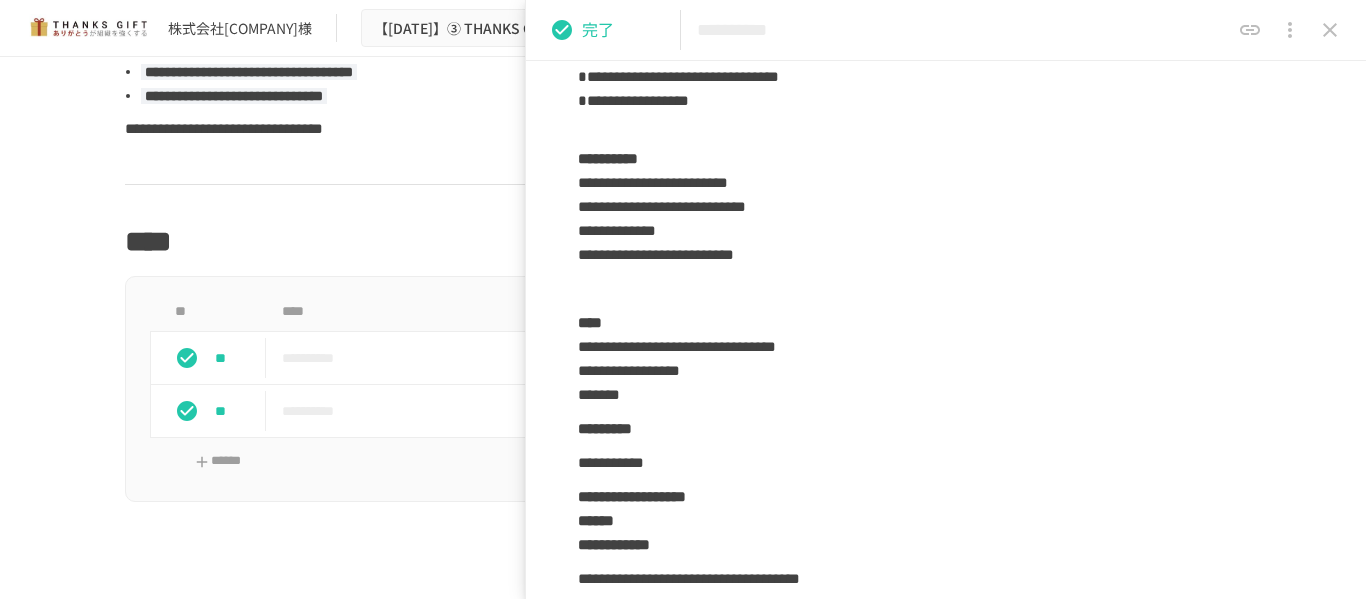 scroll, scrollTop: 700, scrollLeft: 0, axis: vertical 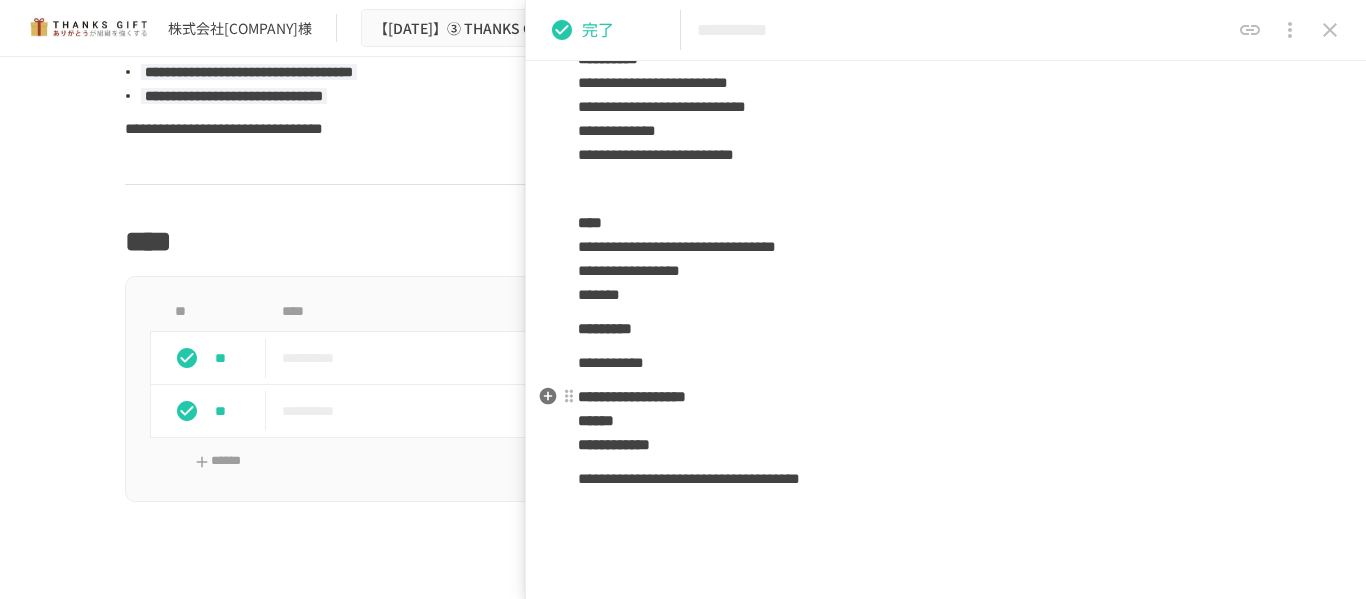 click on "**********" at bounding box center [946, 421] 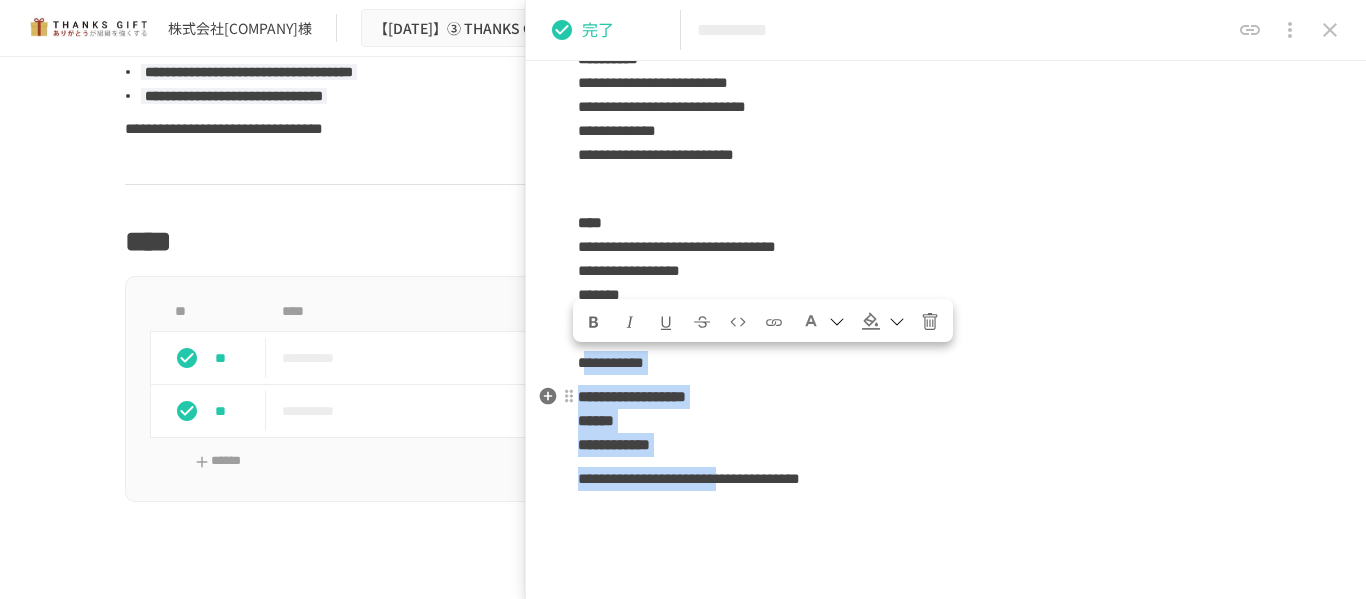 drag, startPoint x: 587, startPoint y: 365, endPoint x: 887, endPoint y: 460, distance: 314.68237 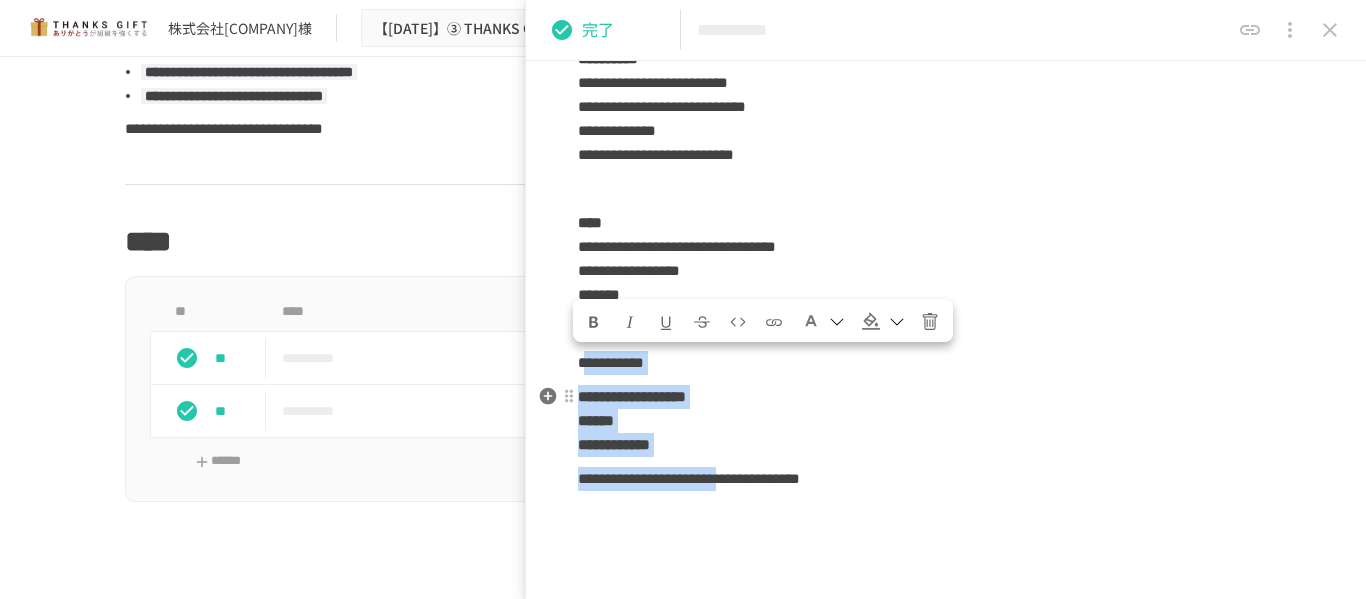 click on "**********" at bounding box center [946, 21] 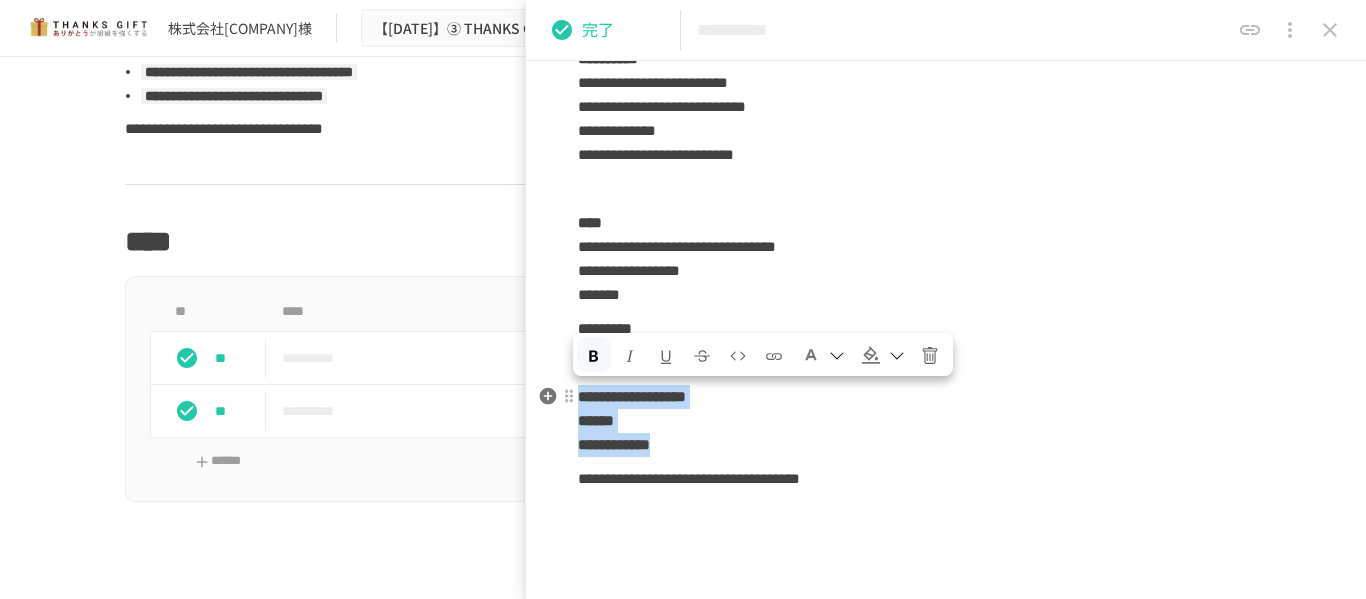 drag, startPoint x: 756, startPoint y: 443, endPoint x: 583, endPoint y: 406, distance: 176.91241 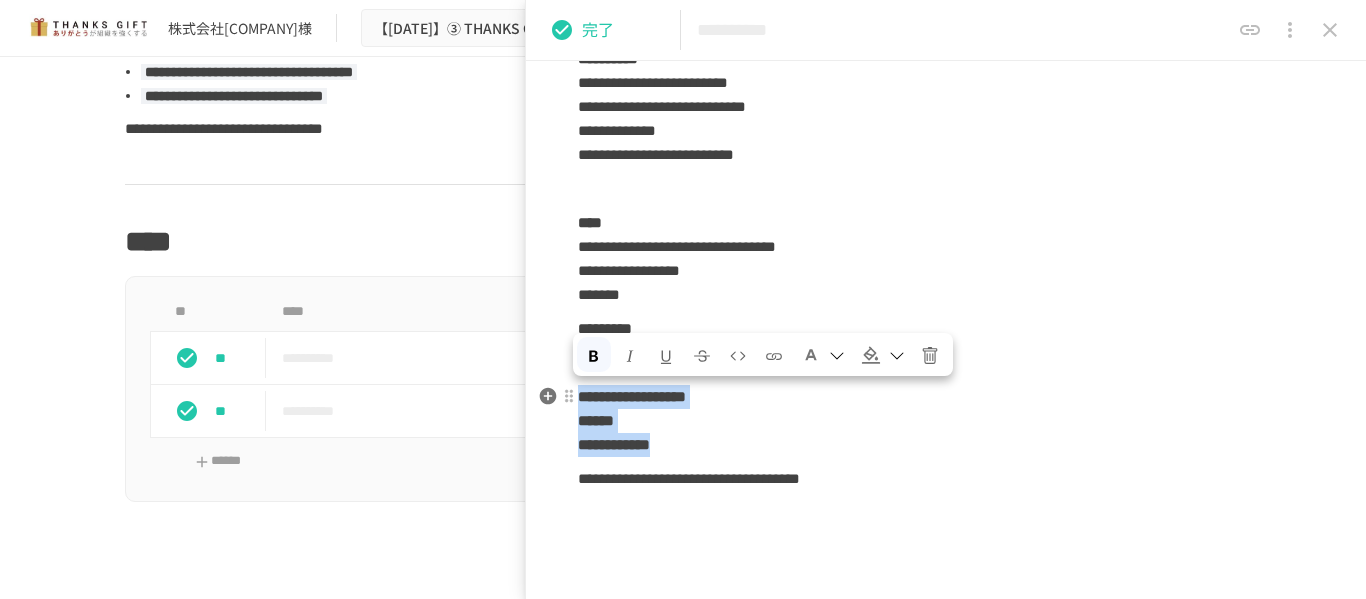 click on "**********" at bounding box center (946, 421) 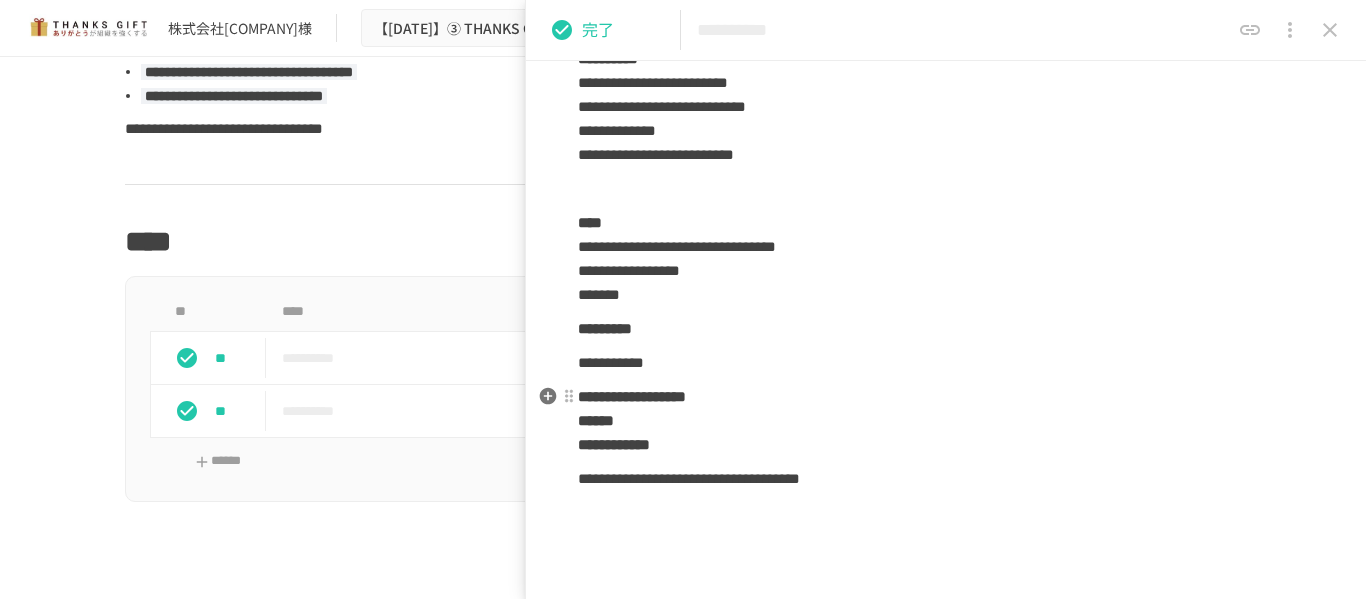 click on "**********" at bounding box center [632, 396] 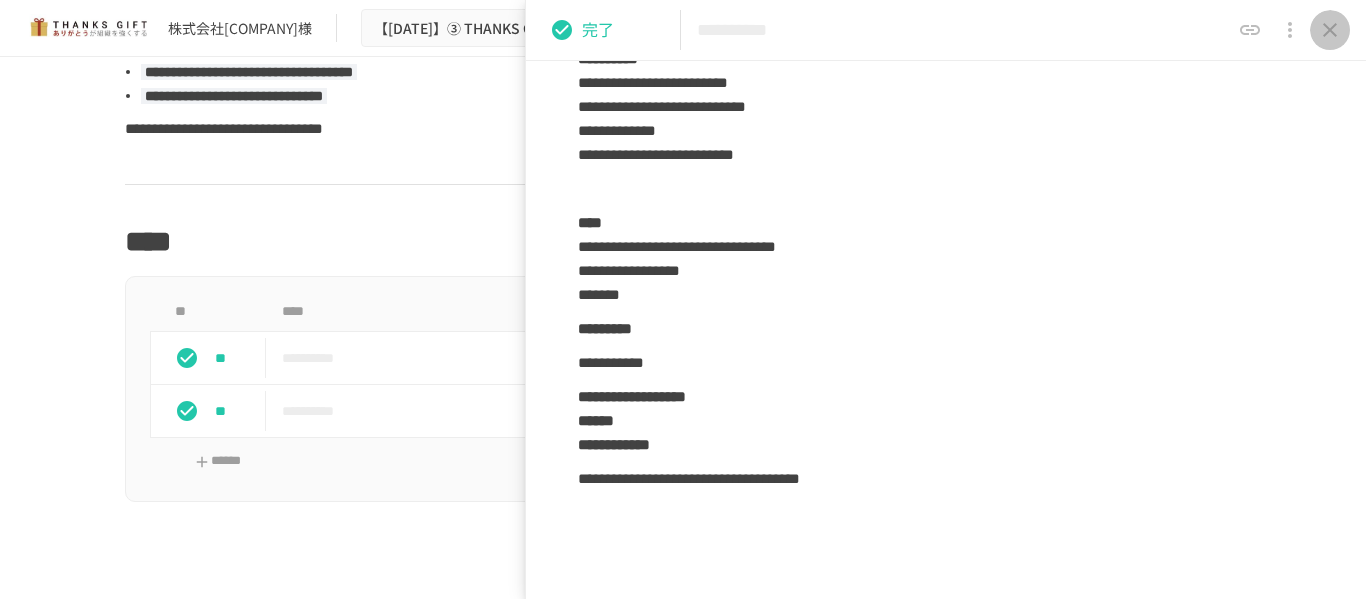 click 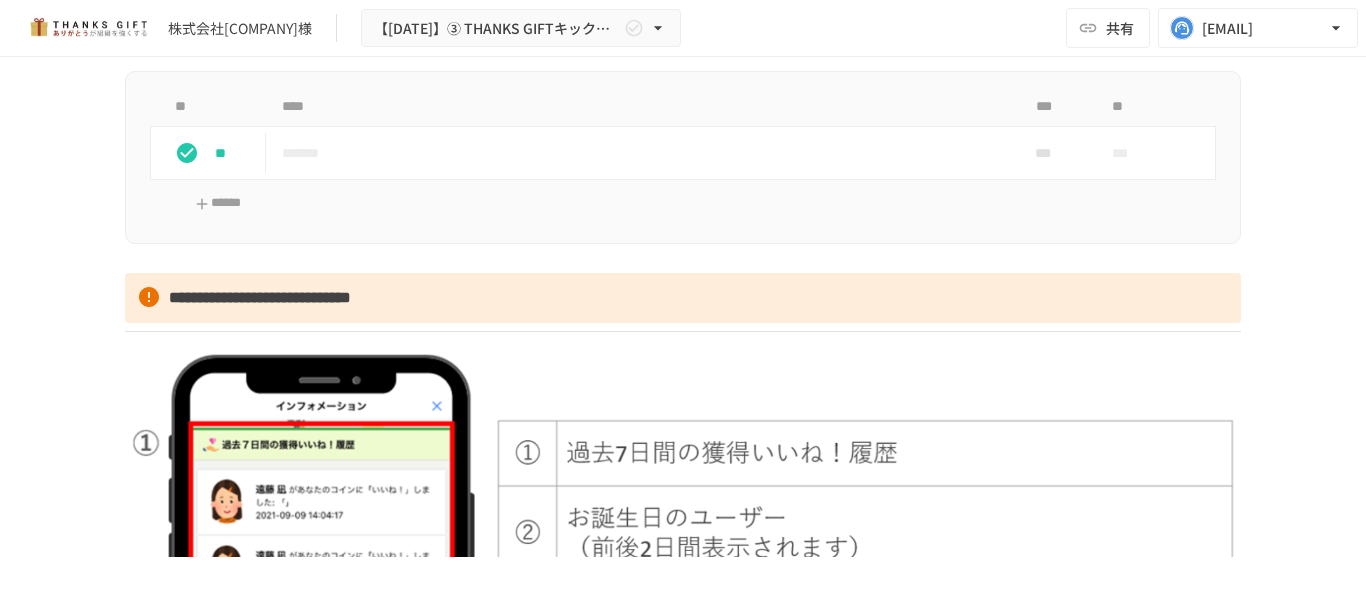 scroll, scrollTop: 3212, scrollLeft: 0, axis: vertical 